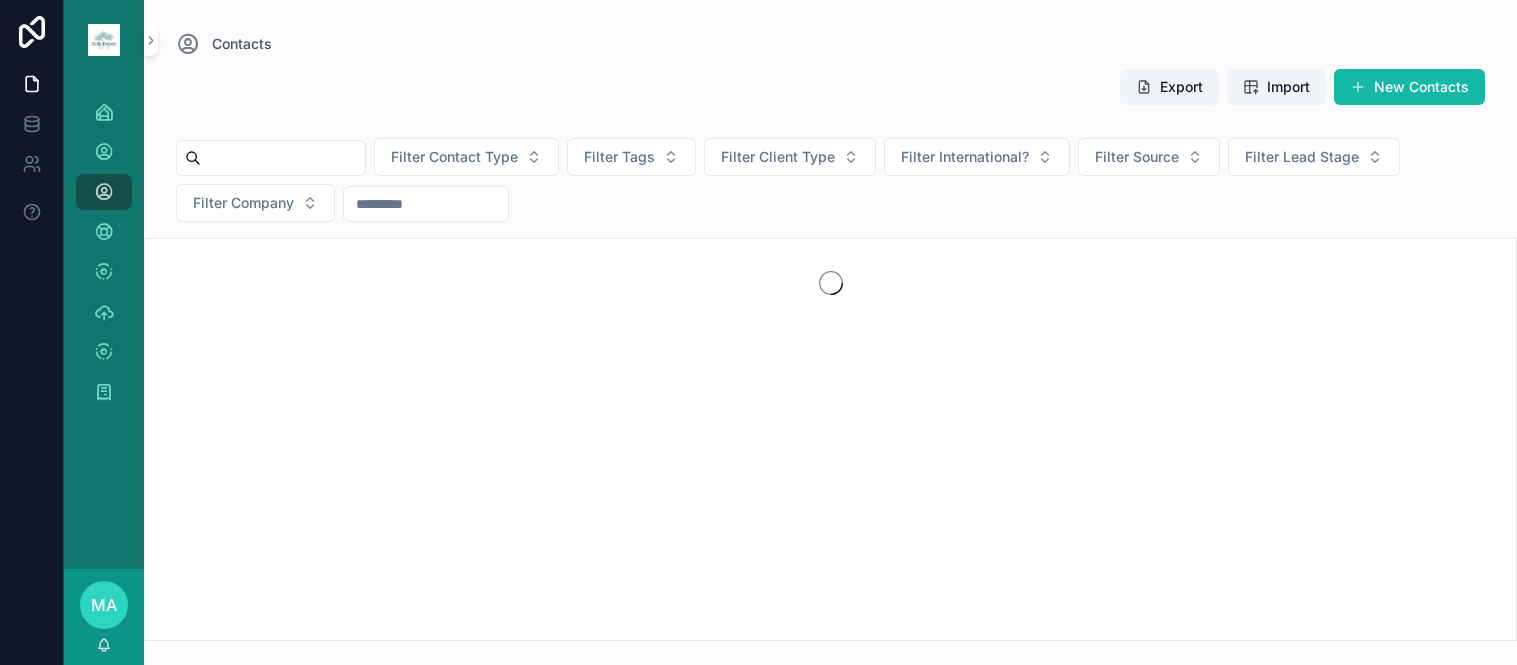 scroll, scrollTop: 0, scrollLeft: 0, axis: both 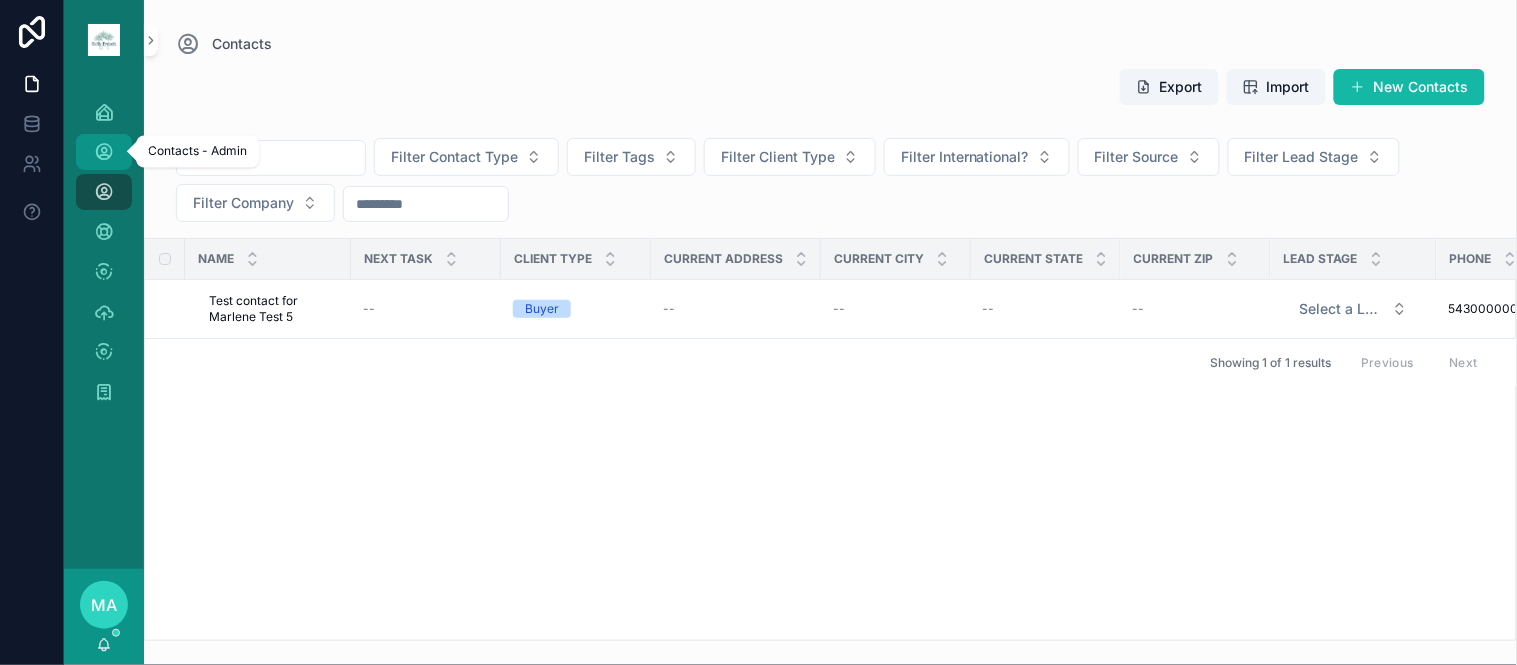 click on "Contacts - Admin" at bounding box center (104, 152) 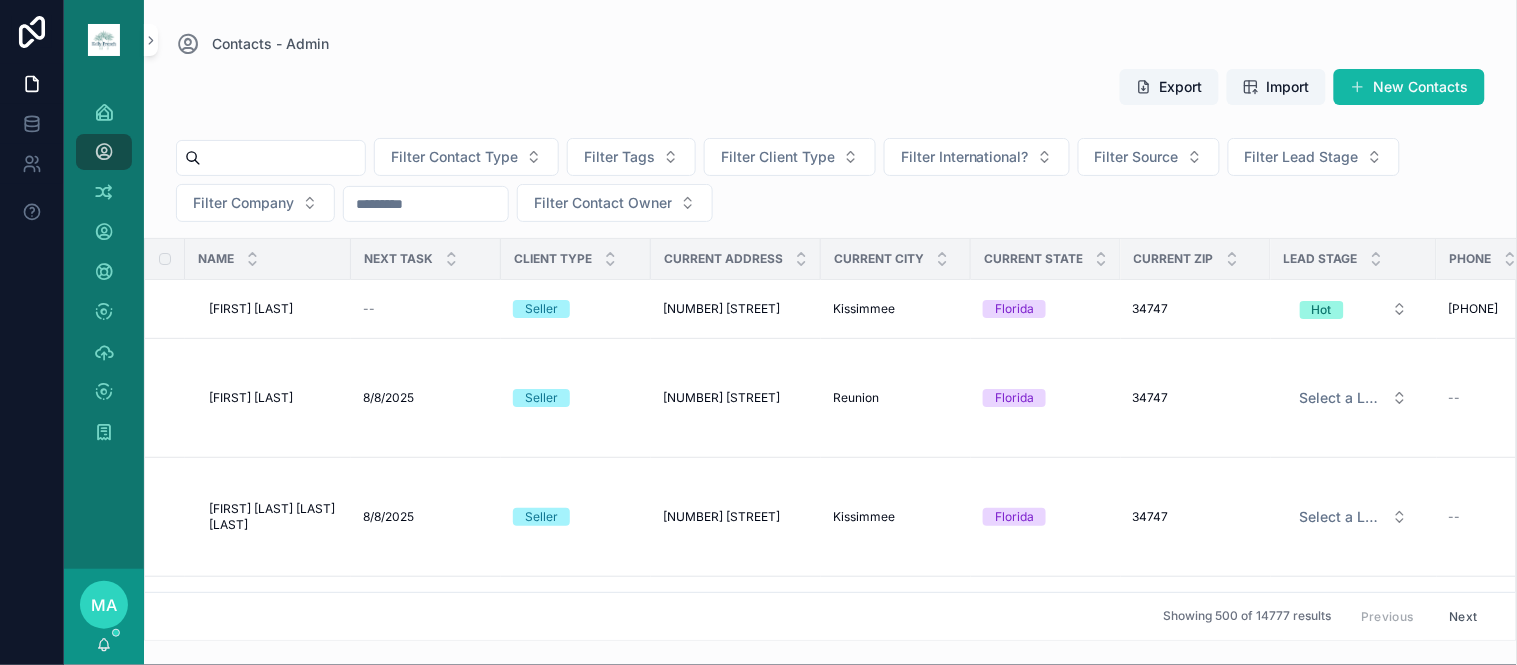 click at bounding box center (283, 158) 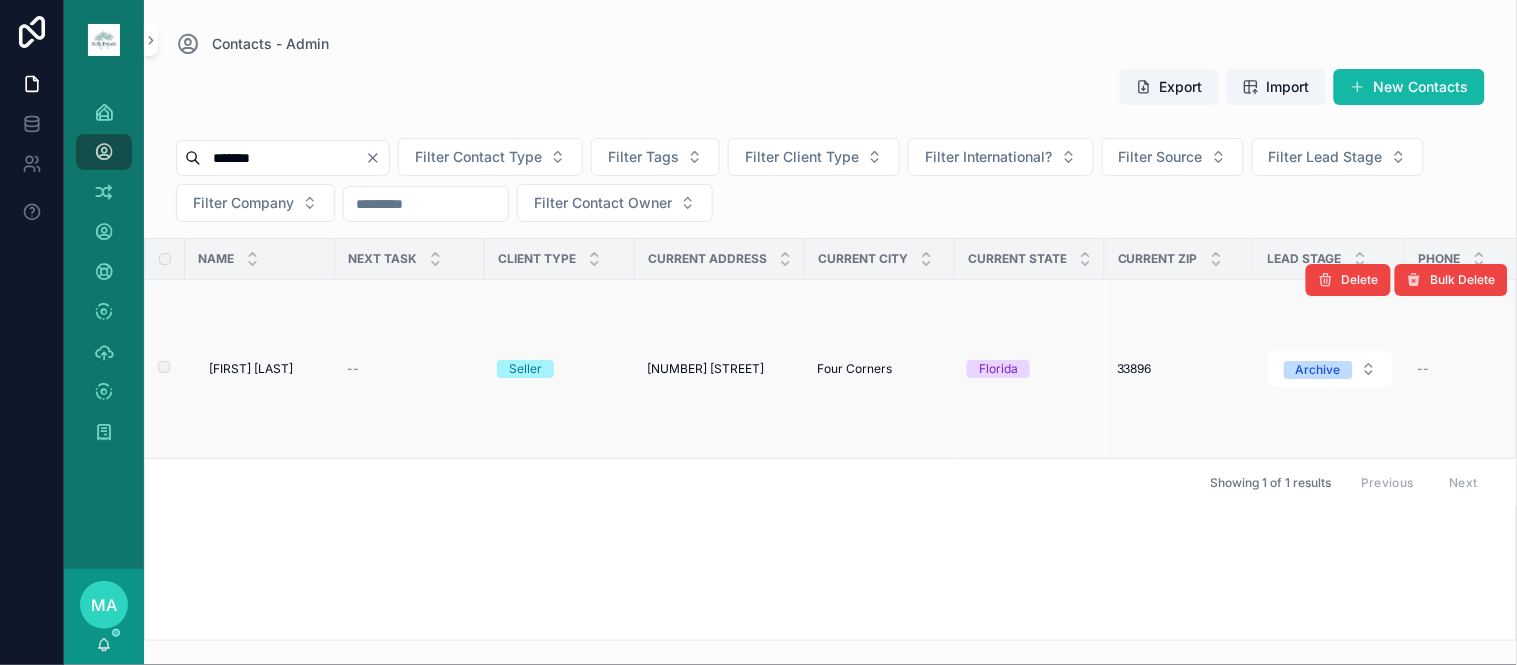 type on "*******" 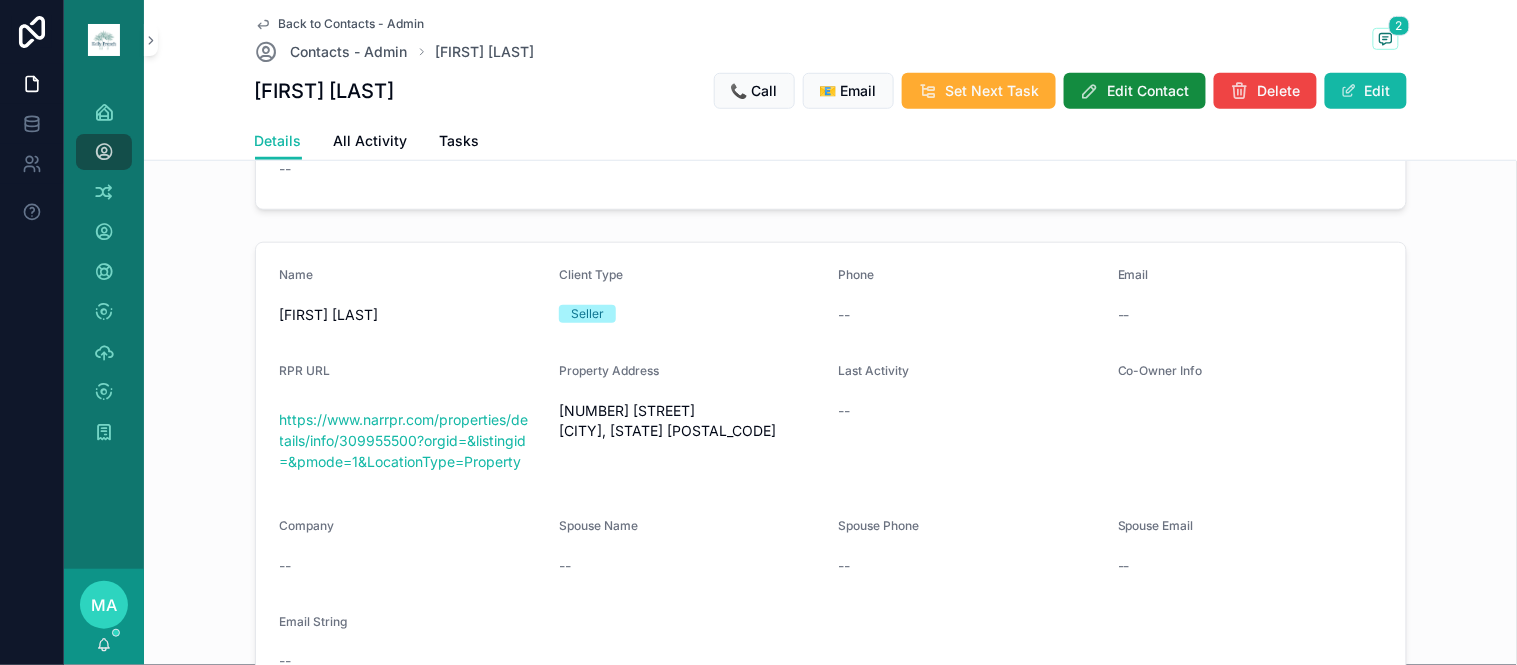 scroll, scrollTop: 333, scrollLeft: 0, axis: vertical 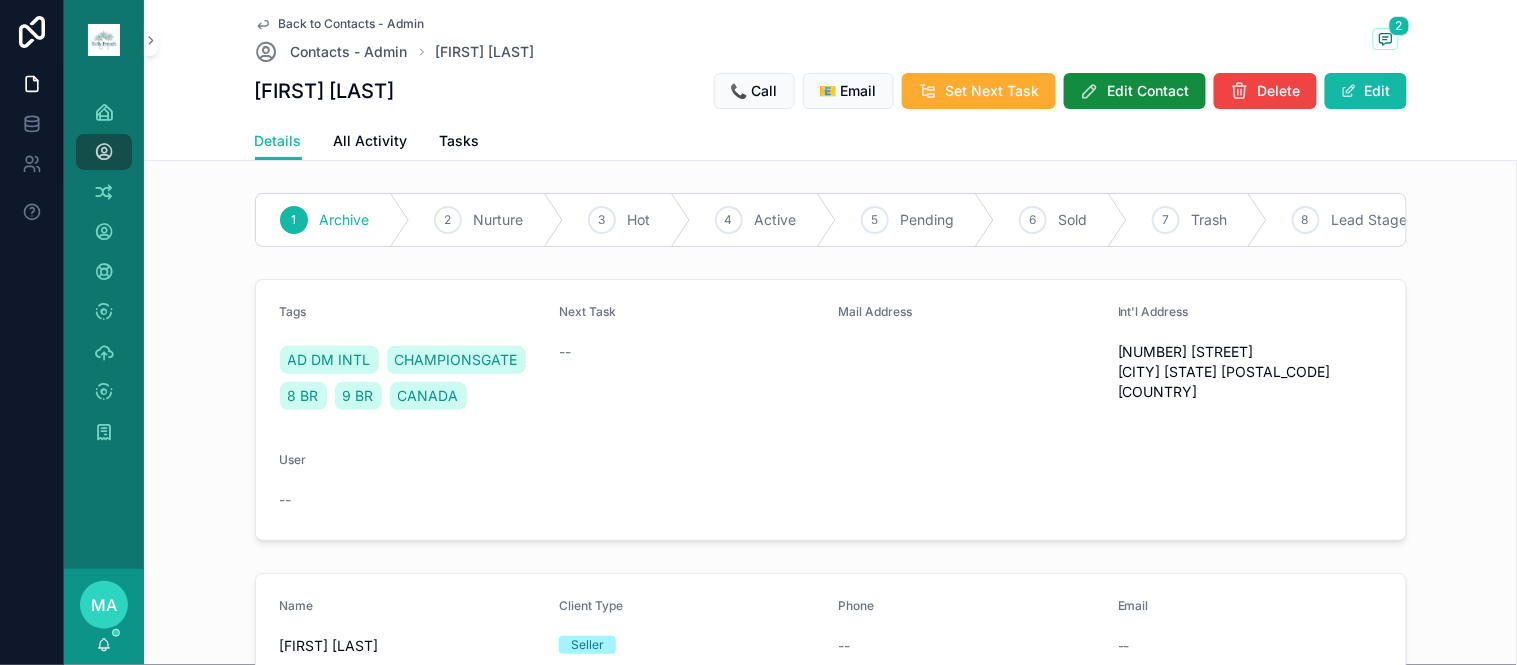 click on "Back to Contacts - Admin" at bounding box center (352, 24) 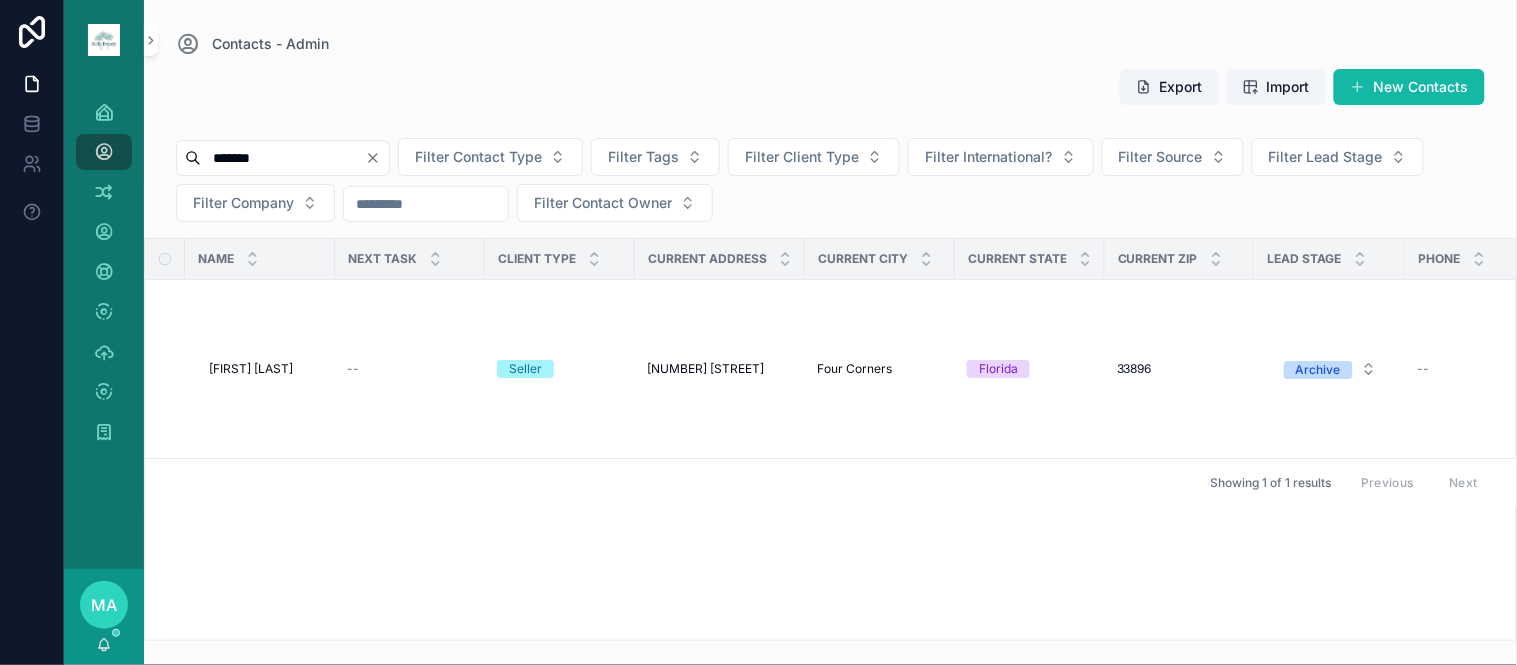 click 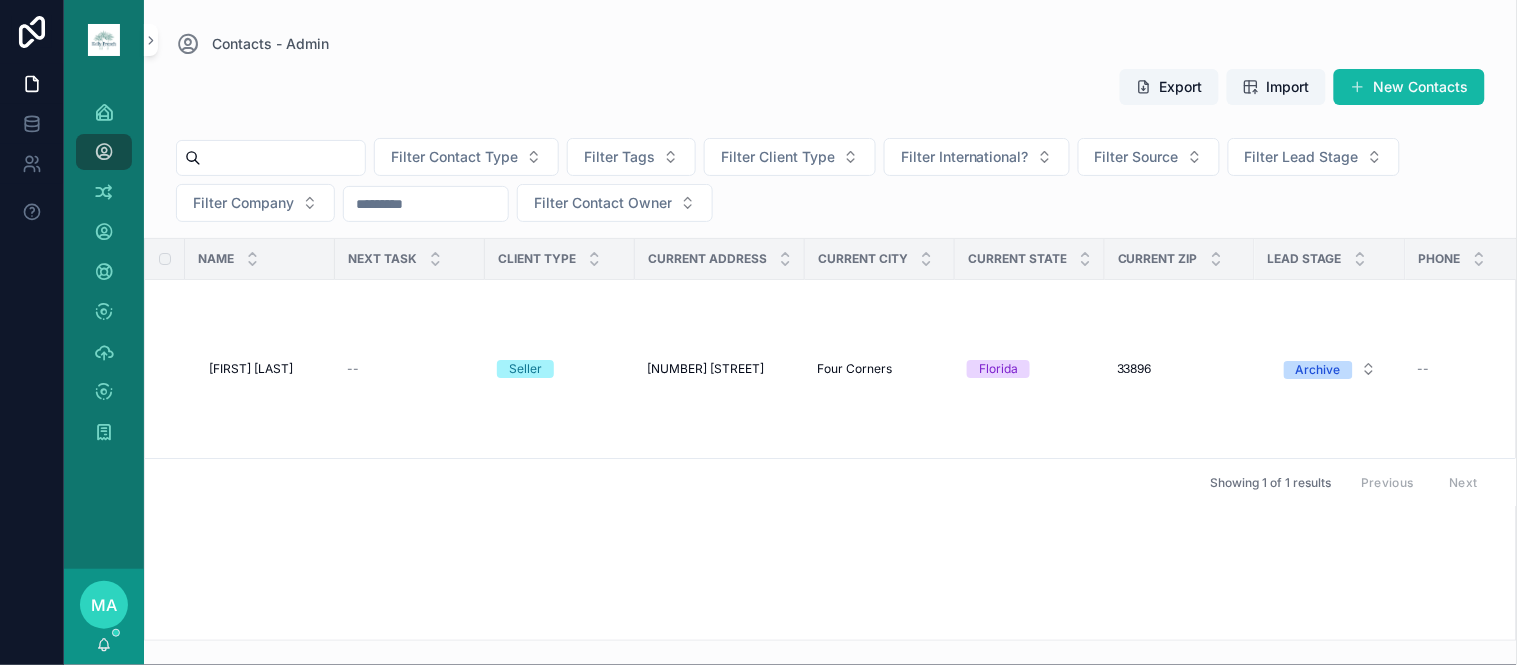 click at bounding box center (283, 158) 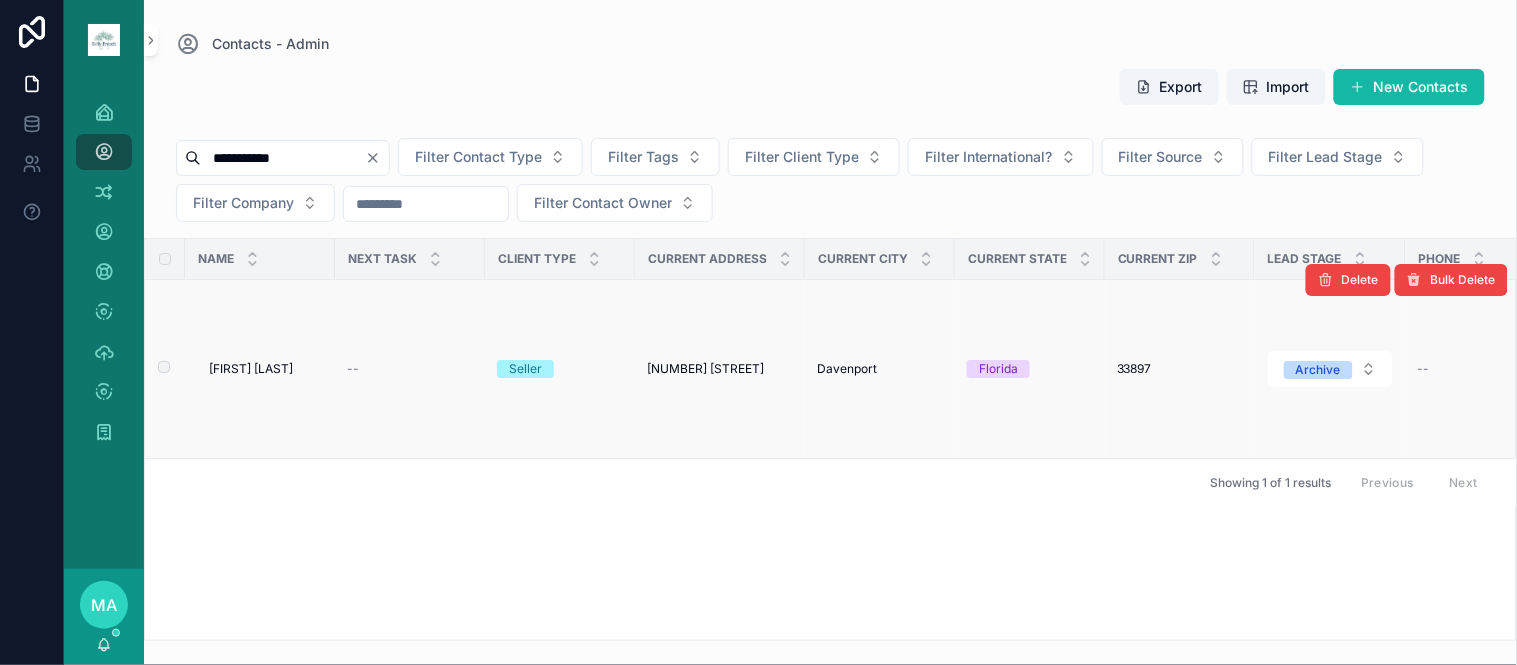 type on "**********" 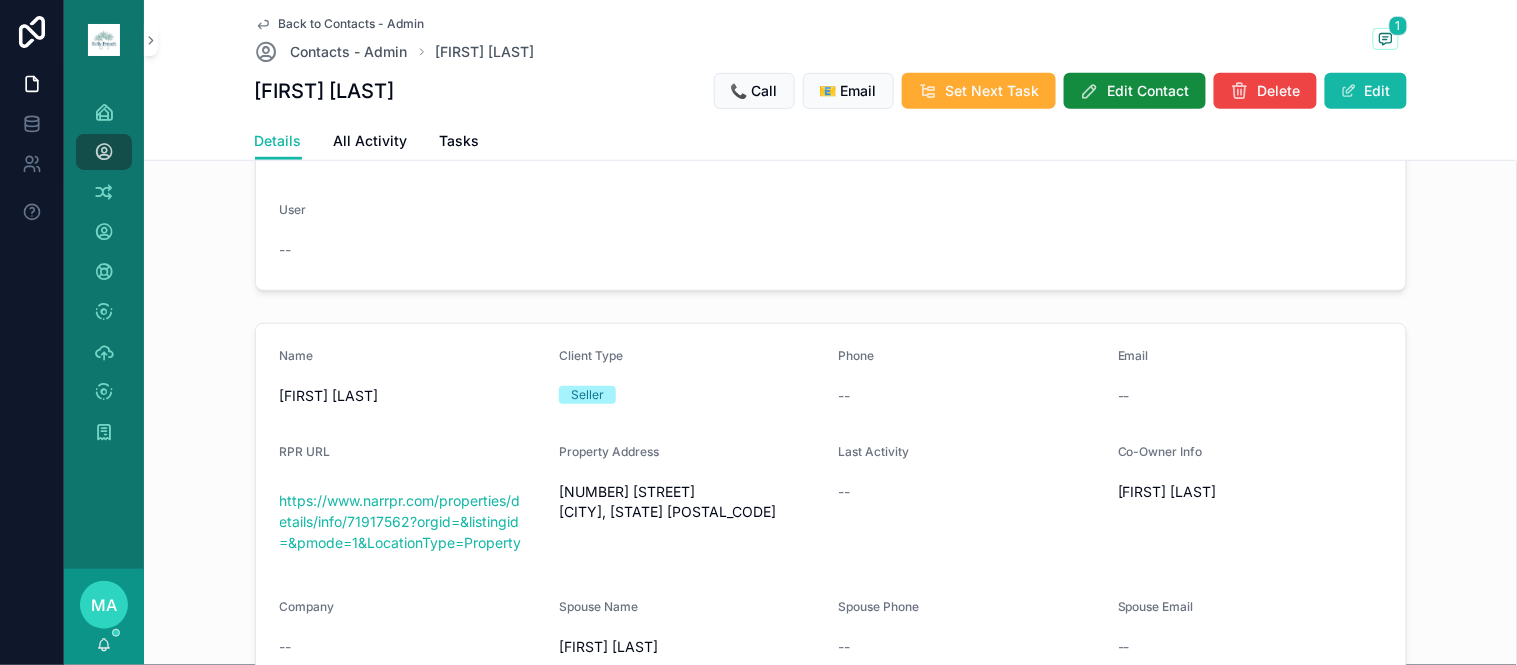 scroll, scrollTop: 333, scrollLeft: 0, axis: vertical 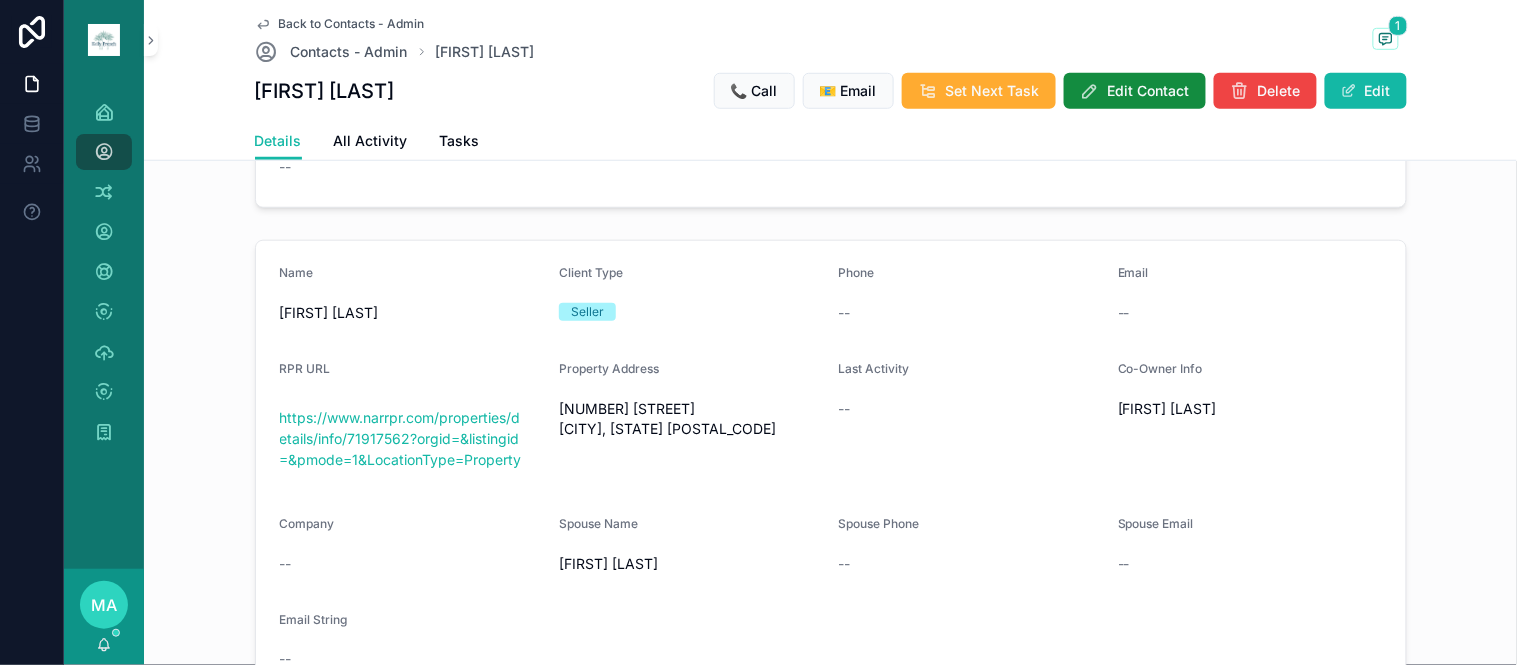click on "Back to Contacts - Admin" at bounding box center (352, 24) 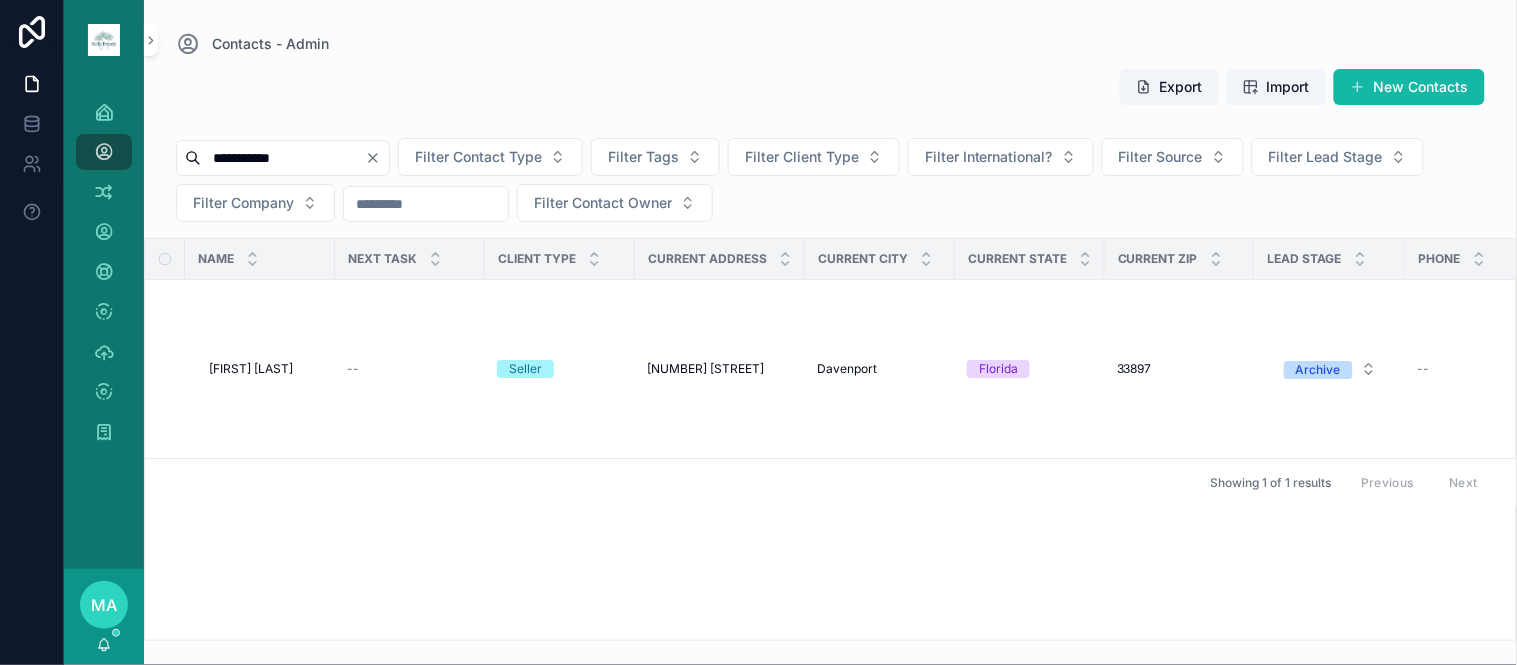 scroll, scrollTop: 0, scrollLeft: 0, axis: both 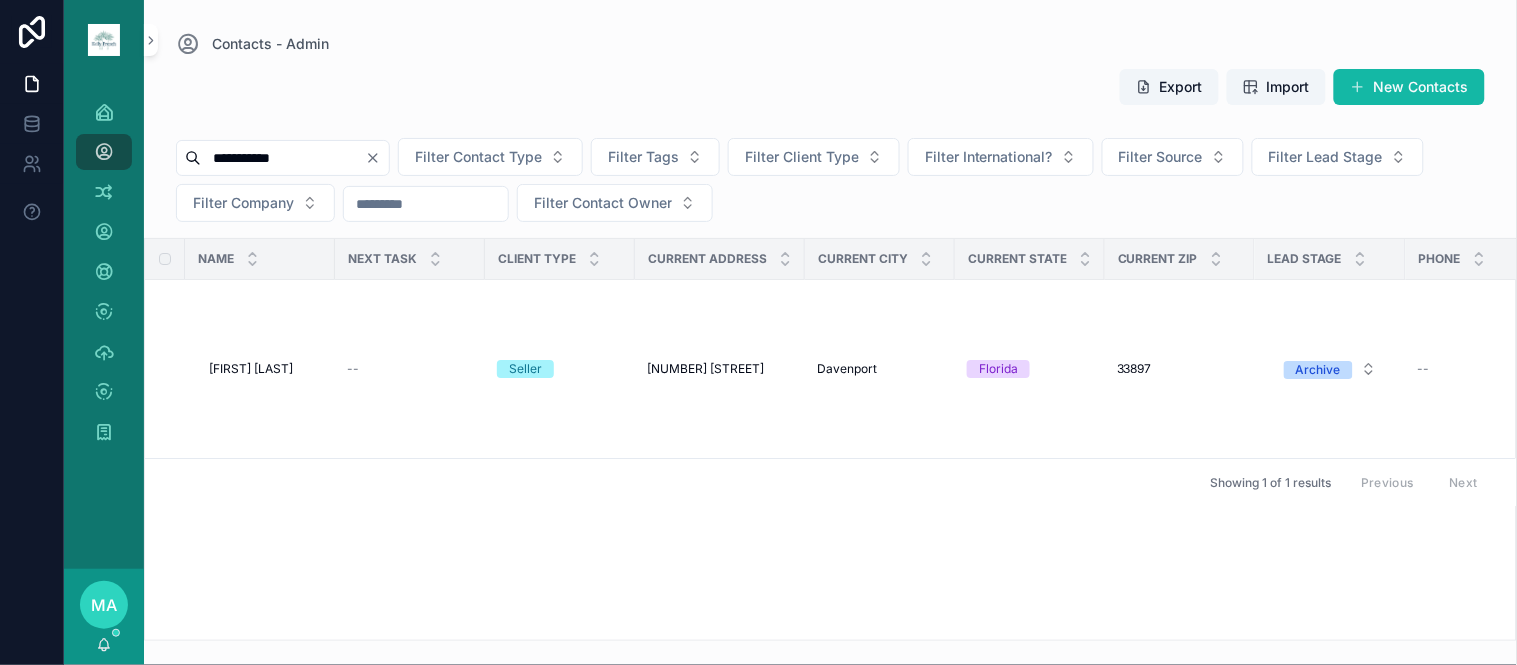 click on "**********" at bounding box center (283, 158) 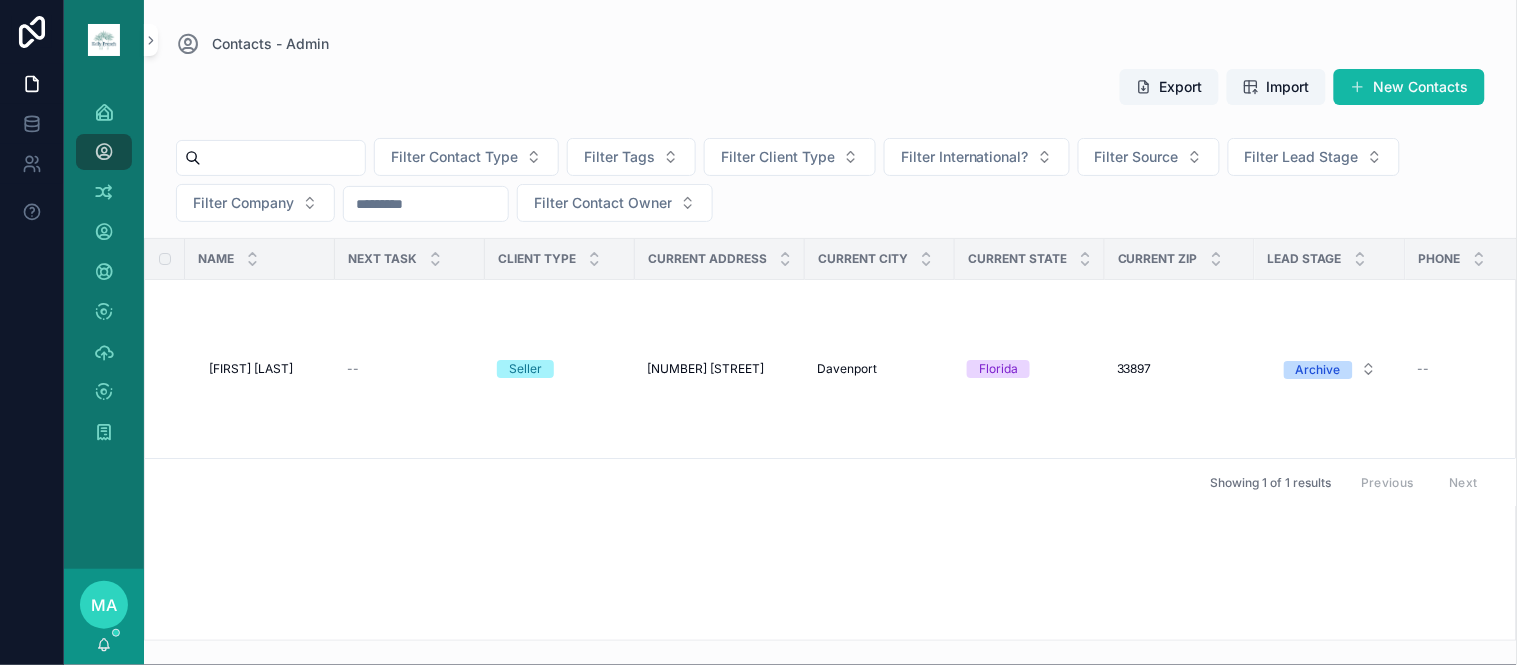 click at bounding box center [283, 158] 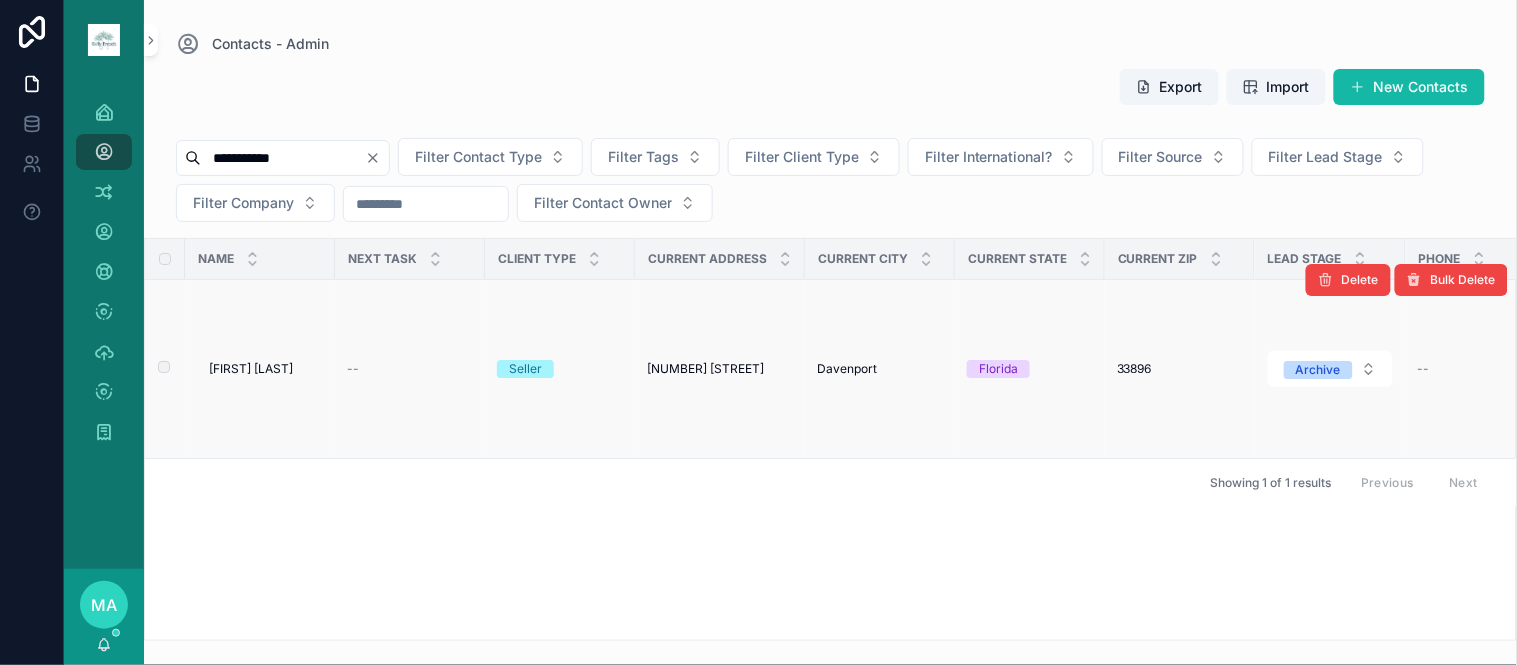 type on "**********" 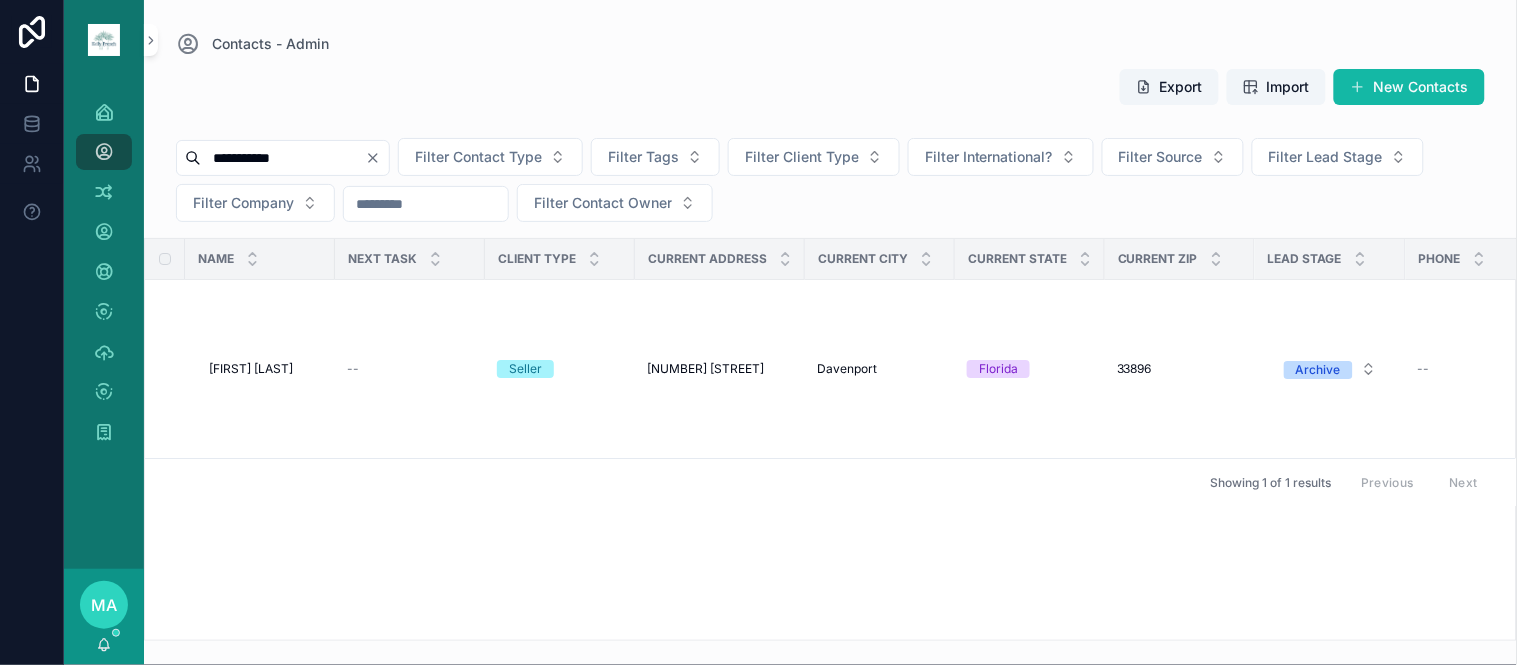 click 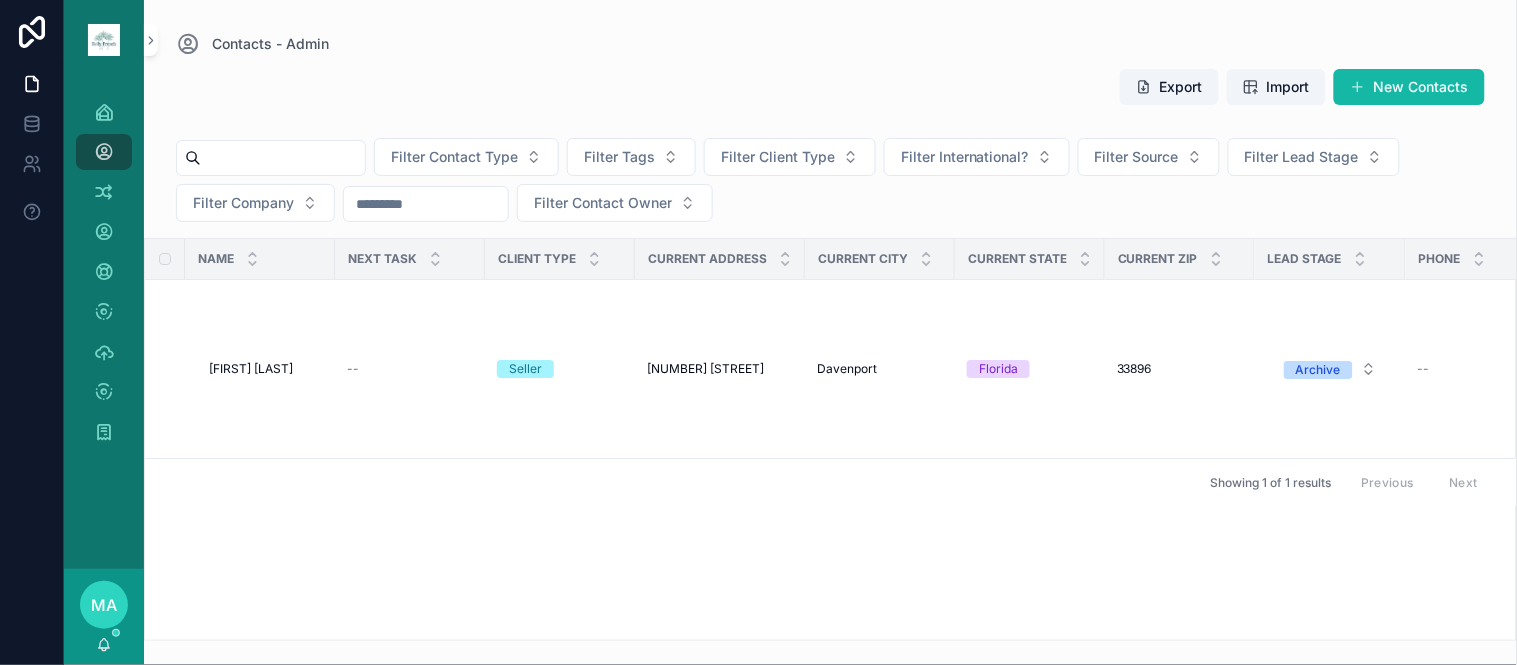 click at bounding box center [283, 158] 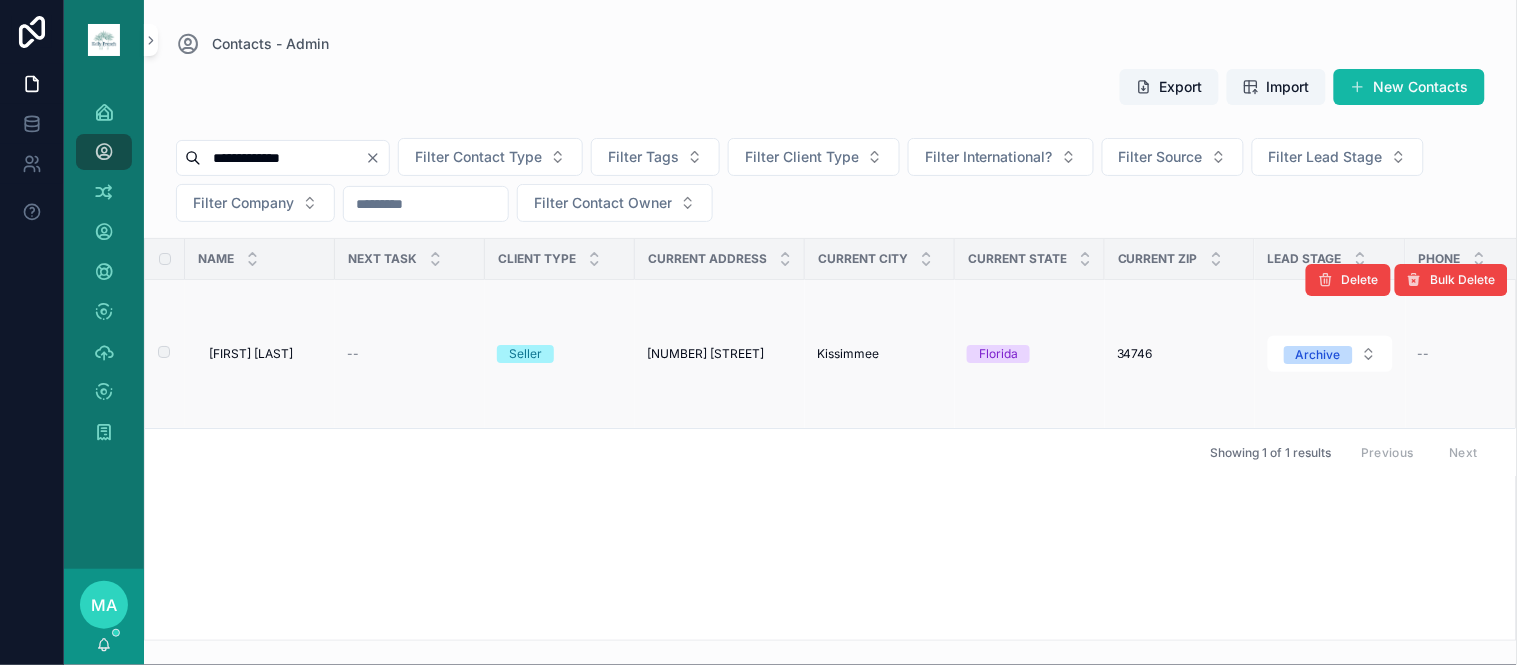 type on "**********" 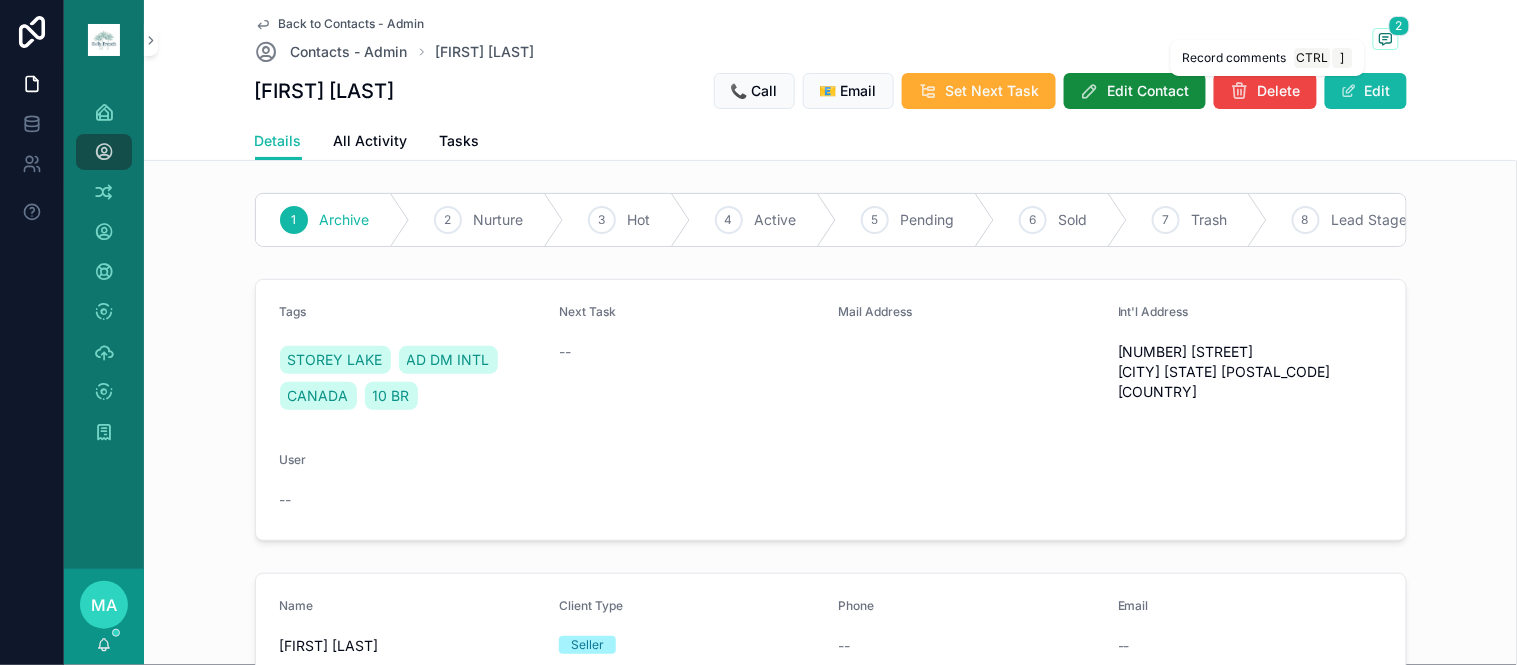 click on "2" at bounding box center [1399, 26] 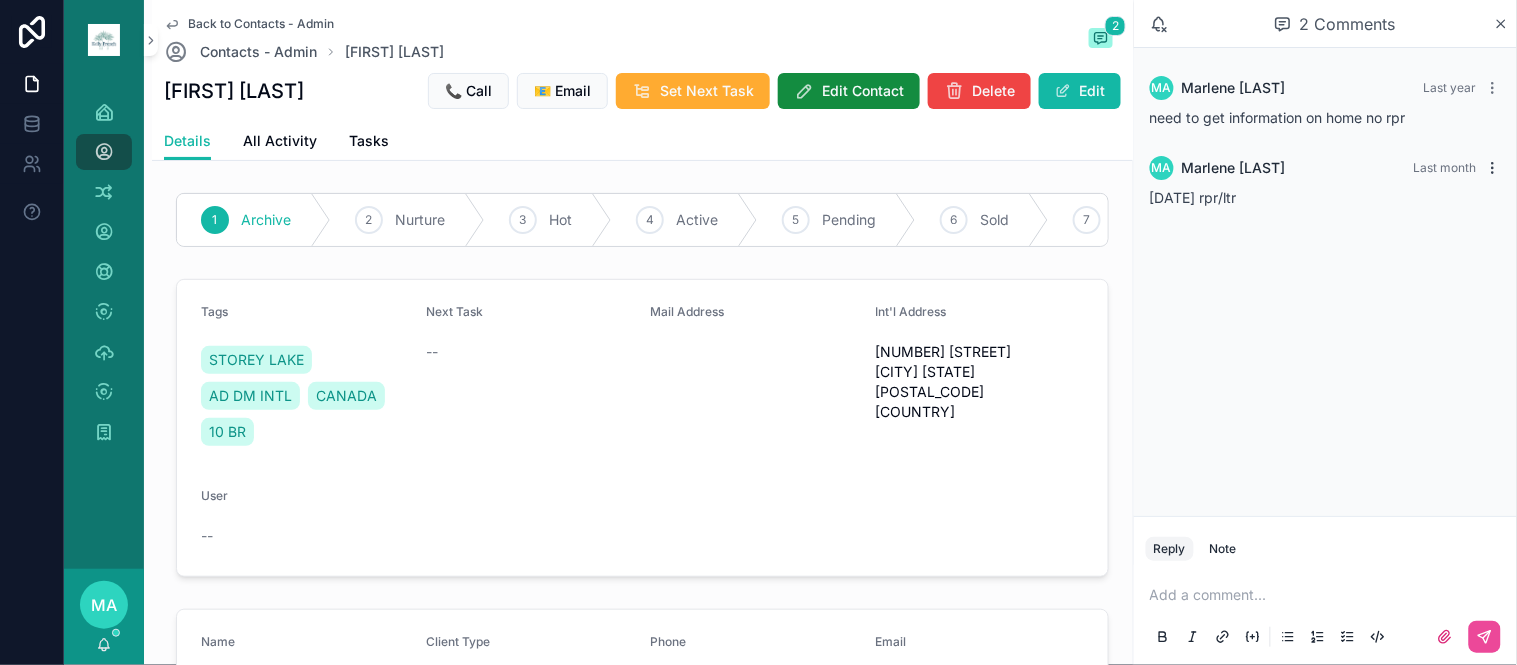 click 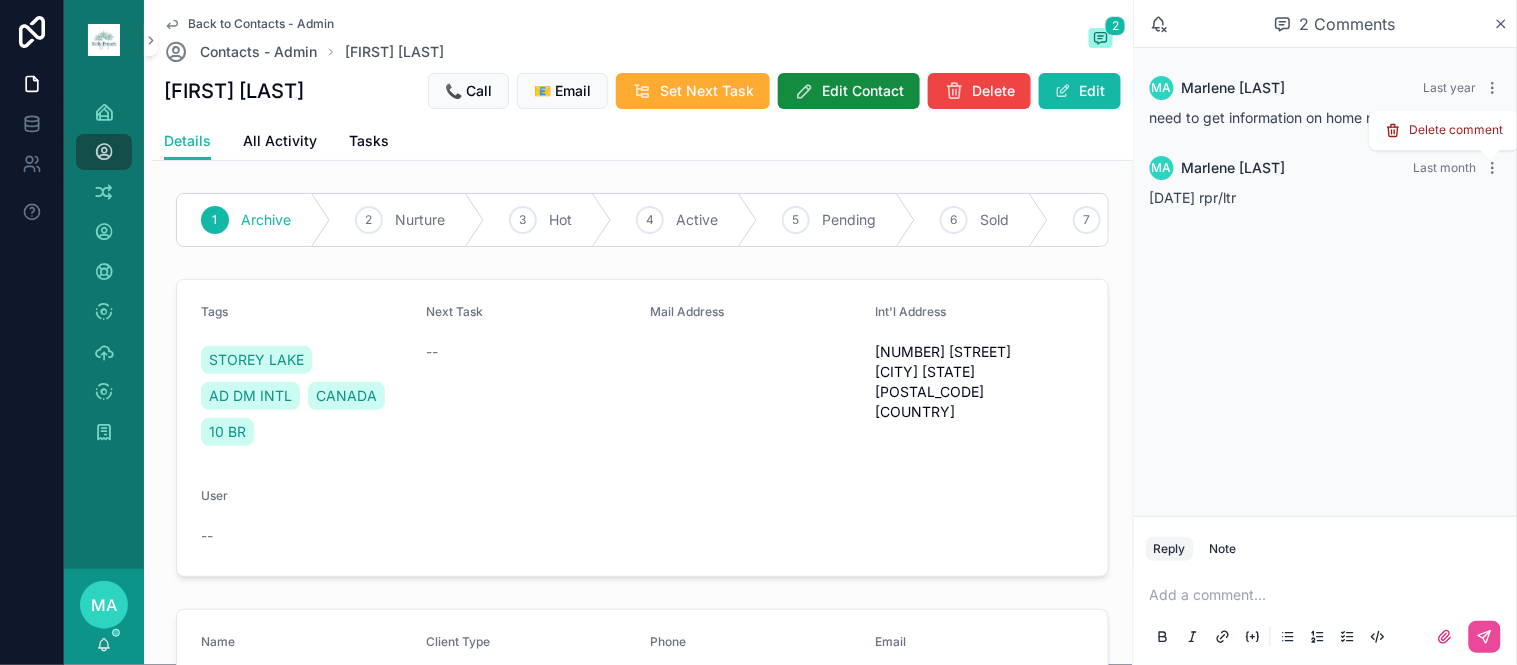 click on "Delete comment" at bounding box center (1457, 131) 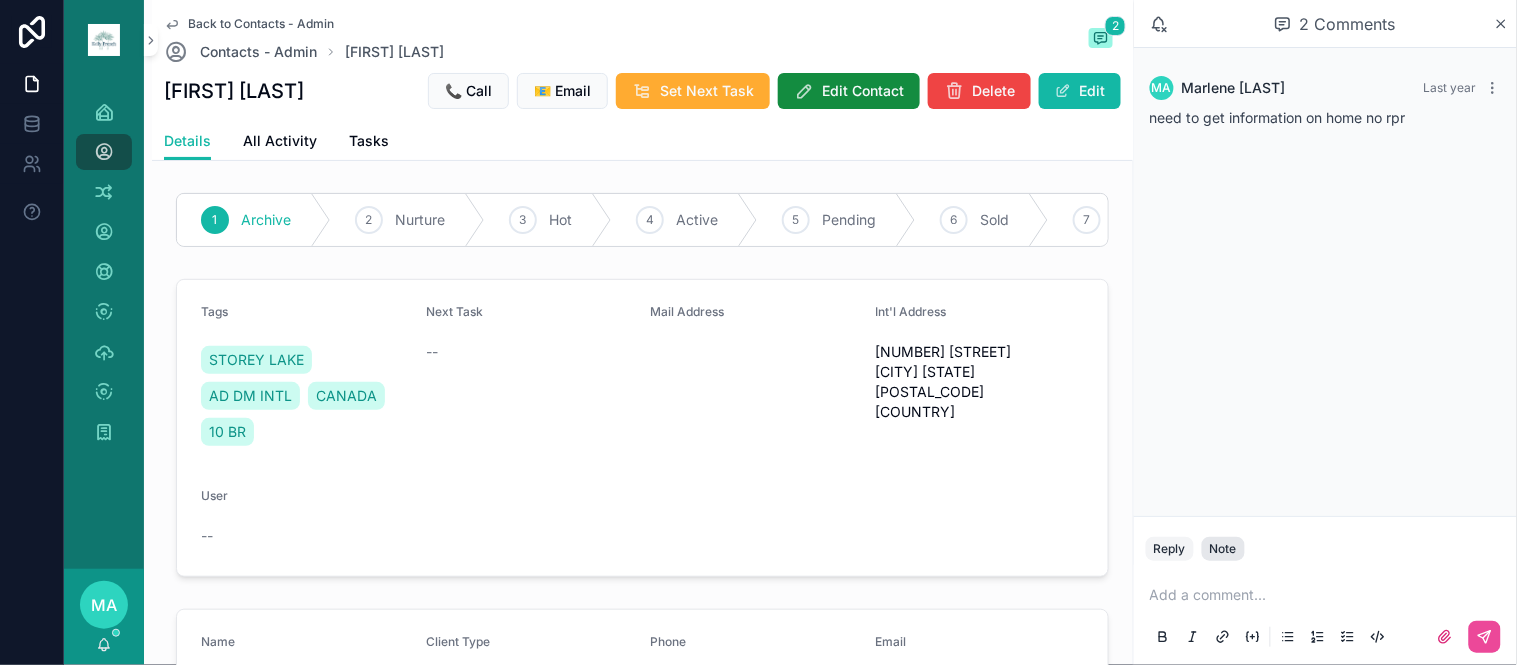 click on "Note" at bounding box center [1223, 549] 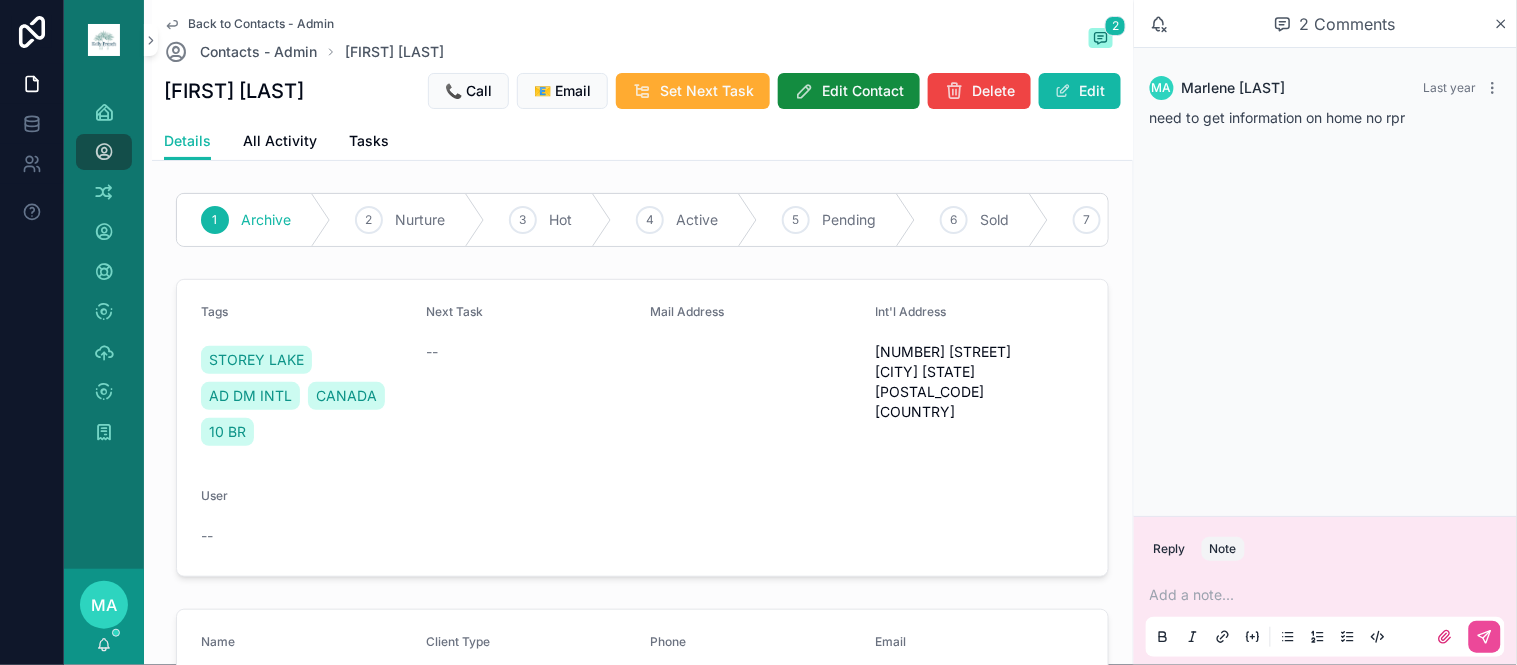 click at bounding box center (1329, 595) 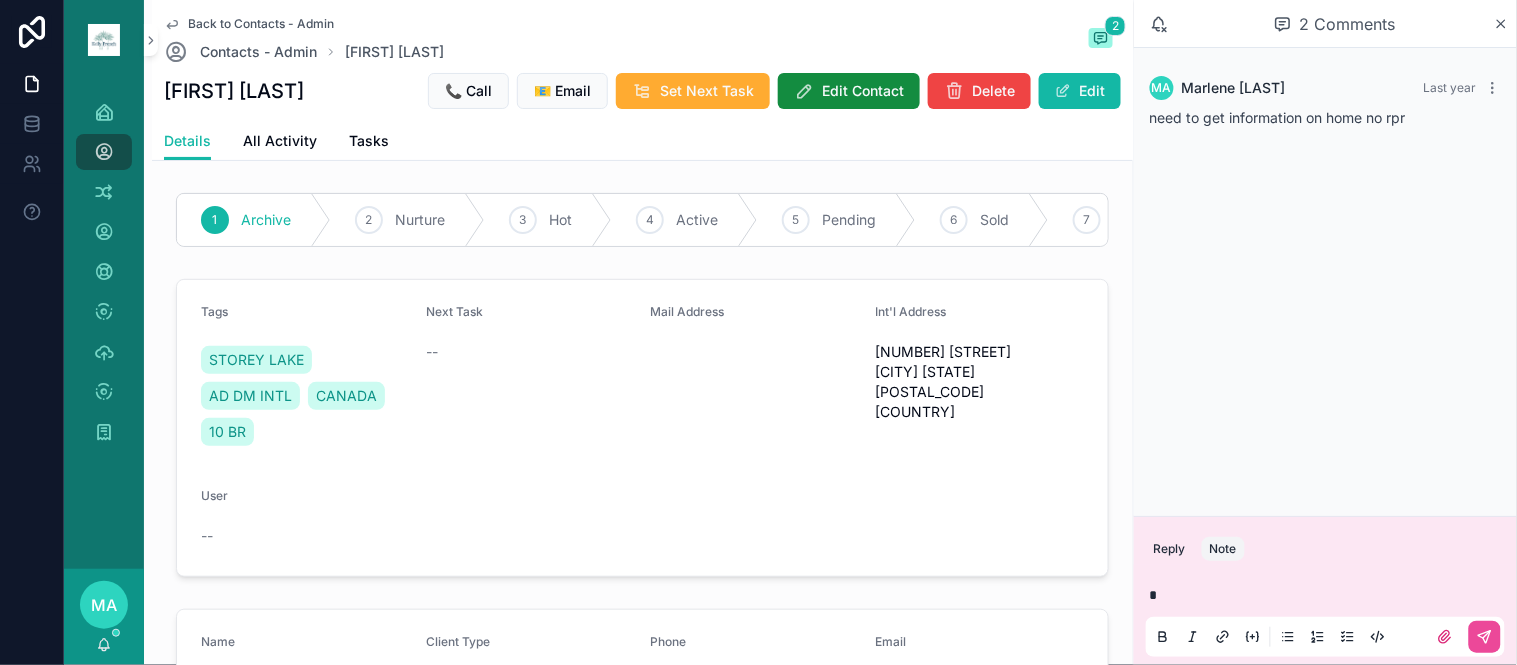 type 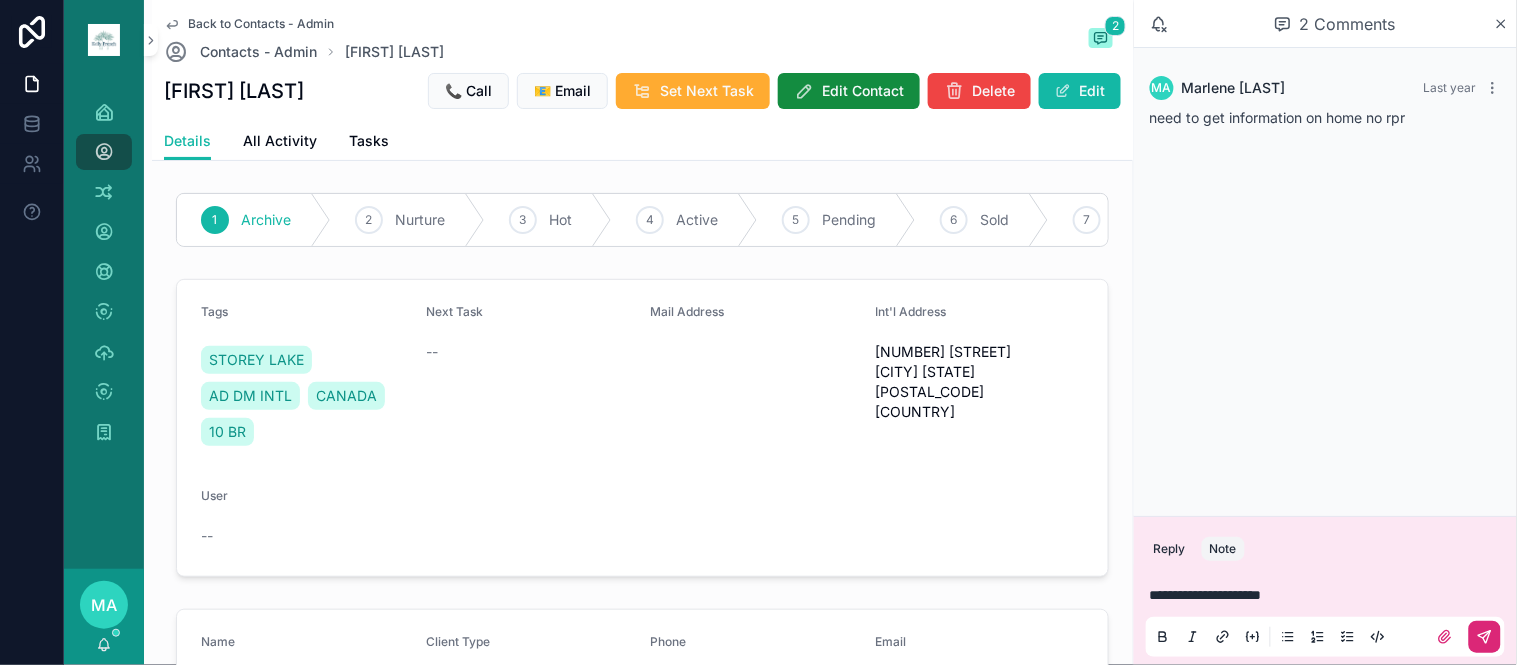 click 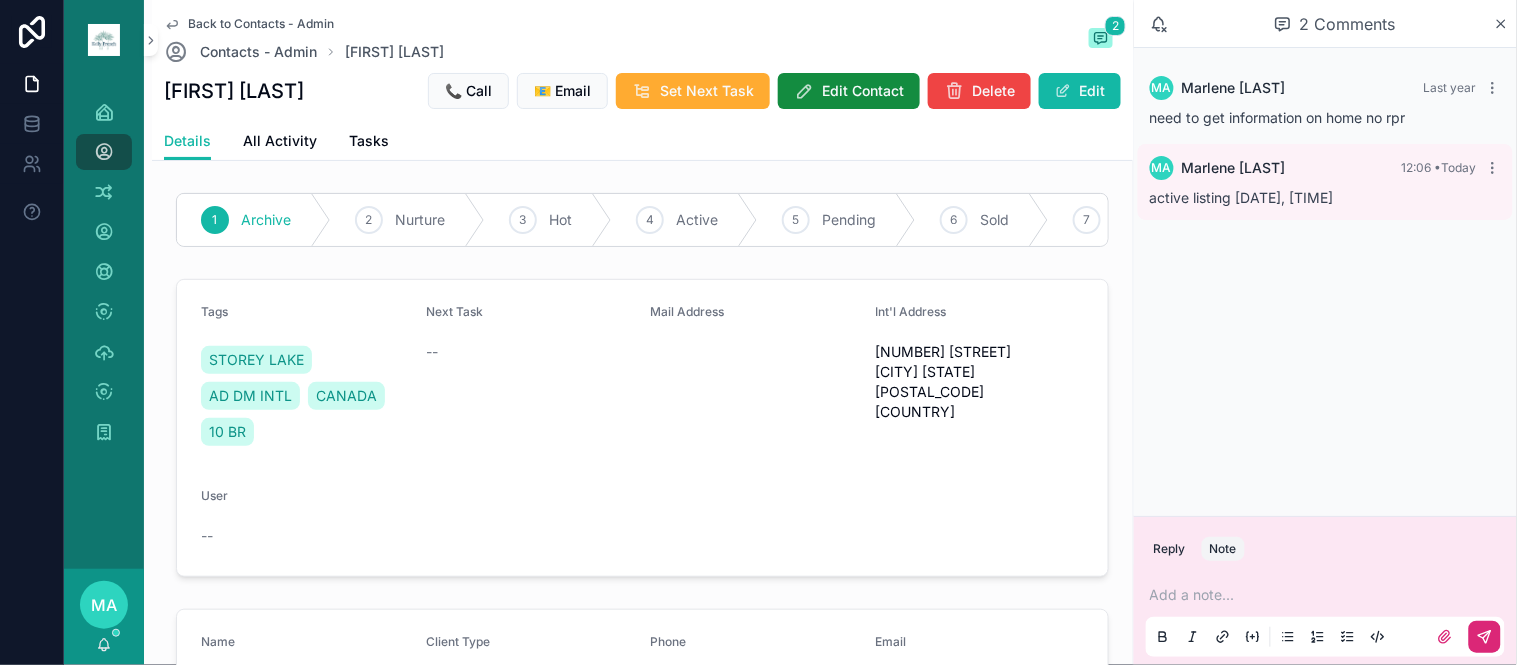 click on "Back to Contacts - Admin" at bounding box center [261, 24] 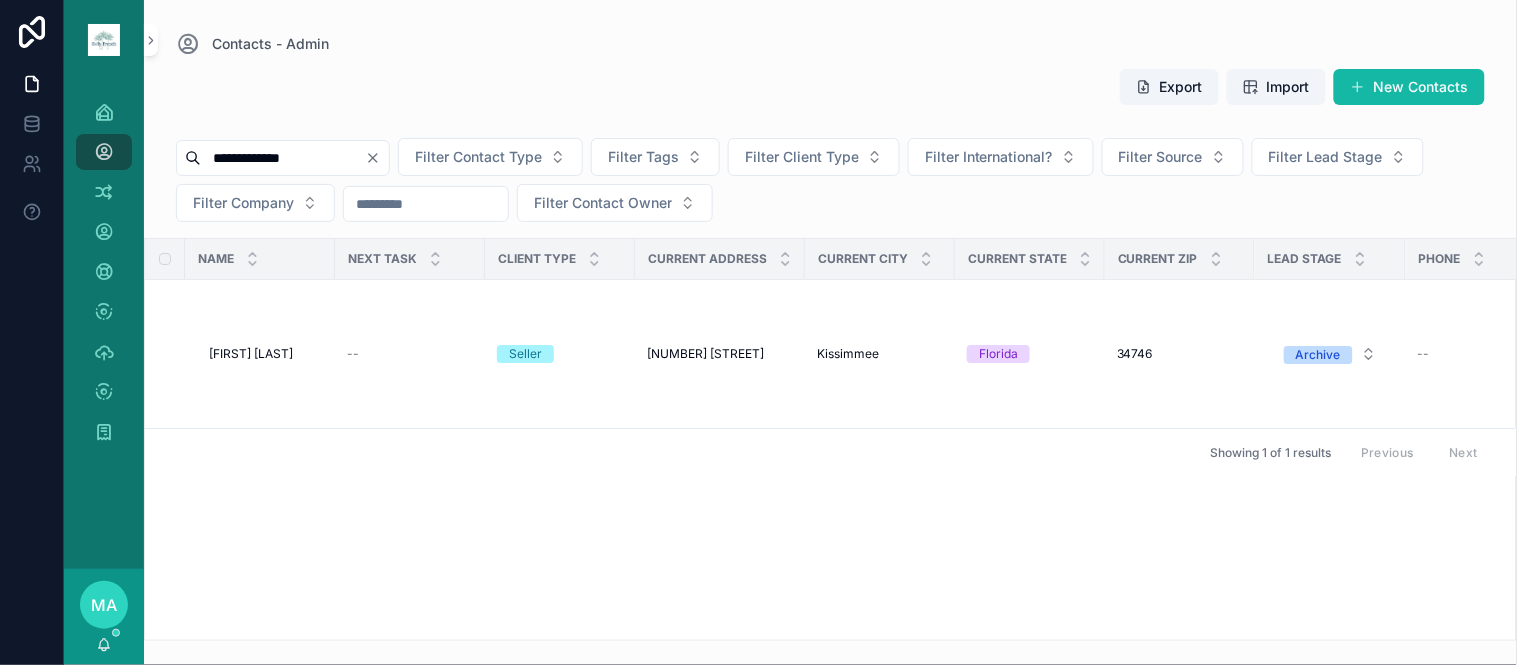 click 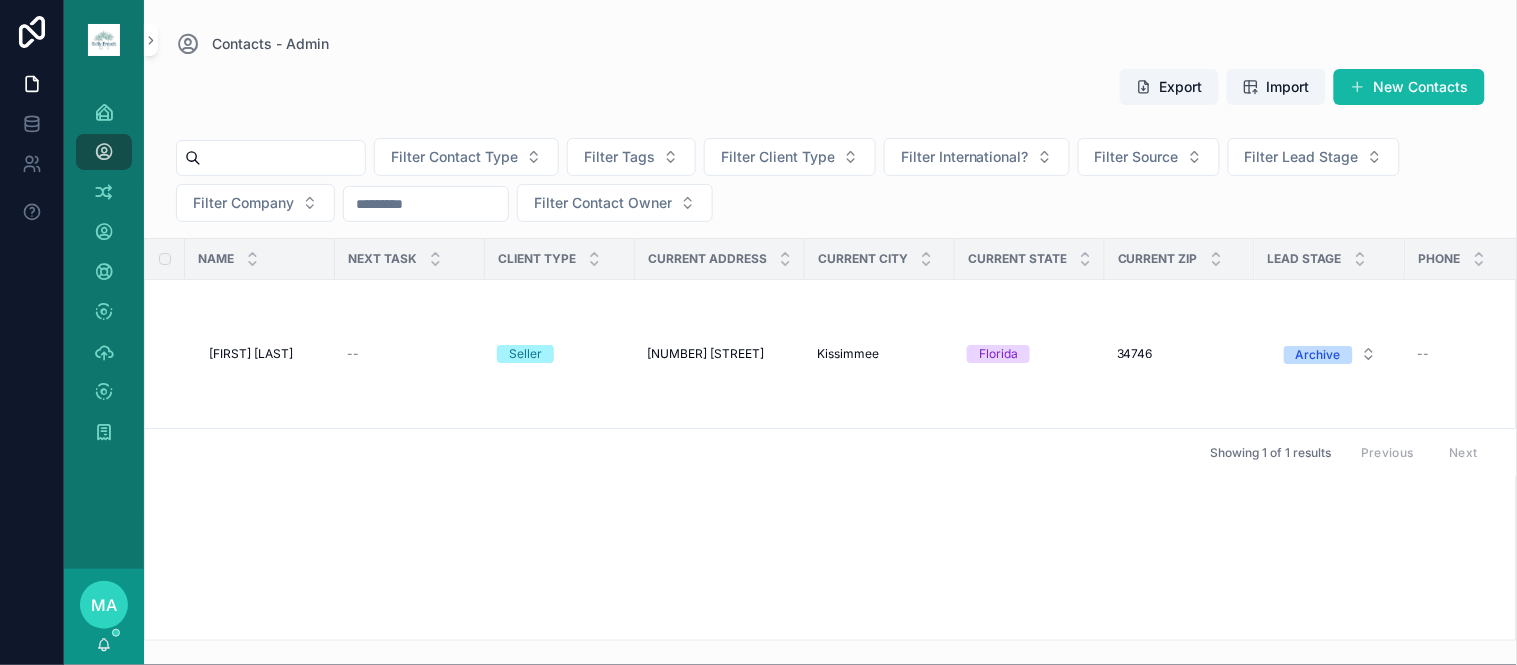 click at bounding box center [283, 158] 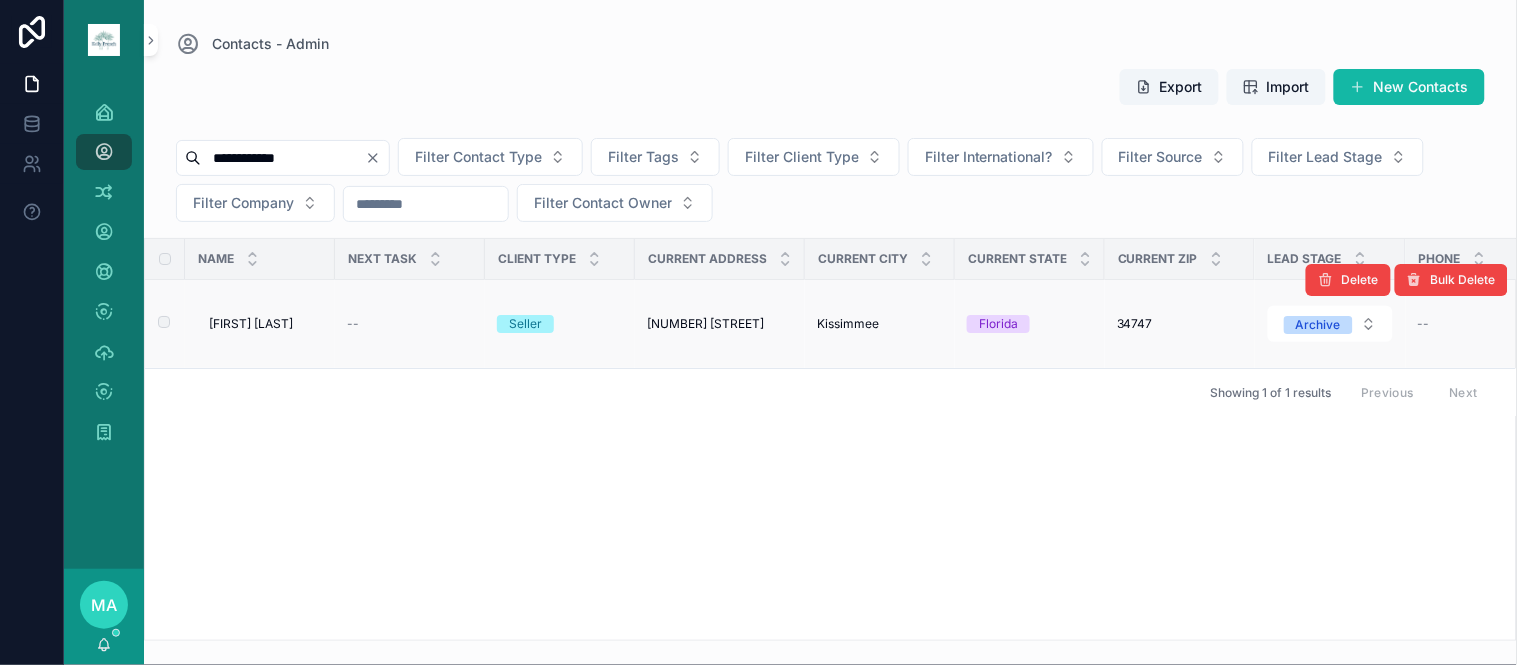 type on "**********" 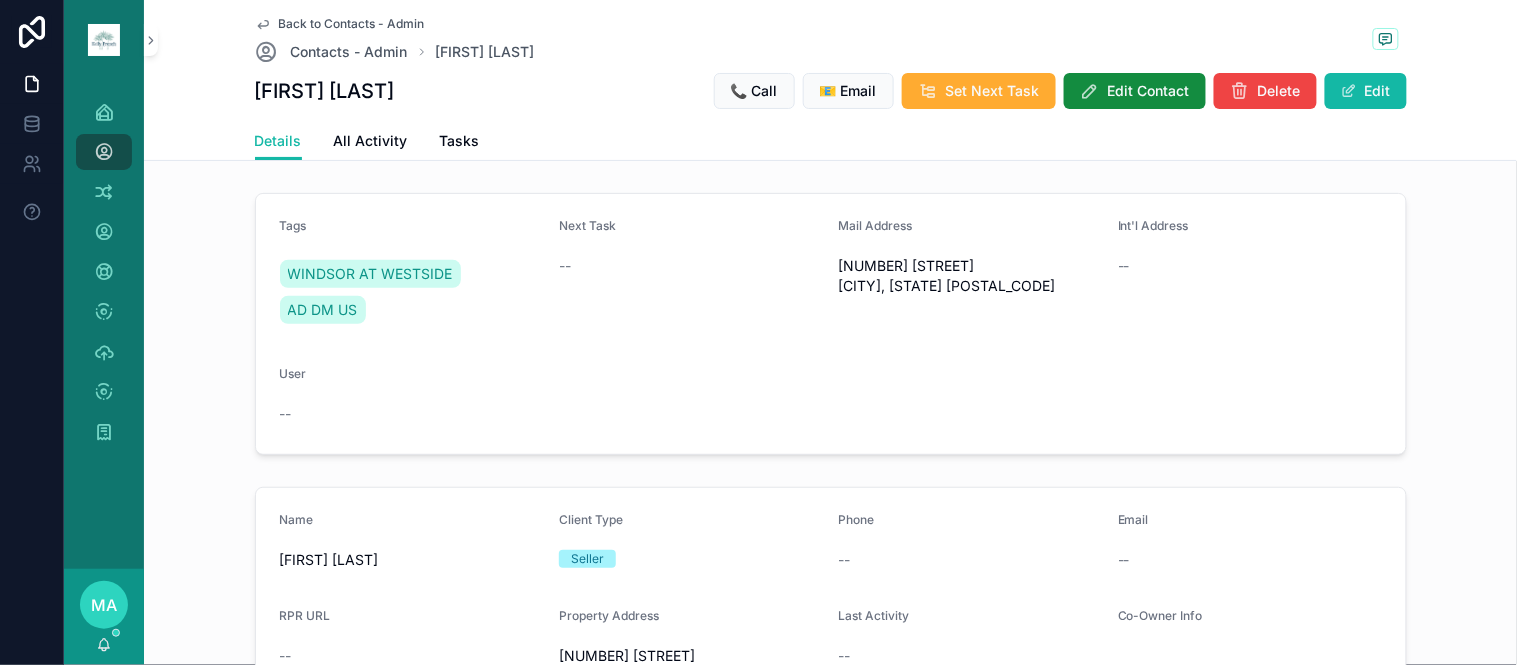 click on "Back to Contacts - Admin" at bounding box center (352, 24) 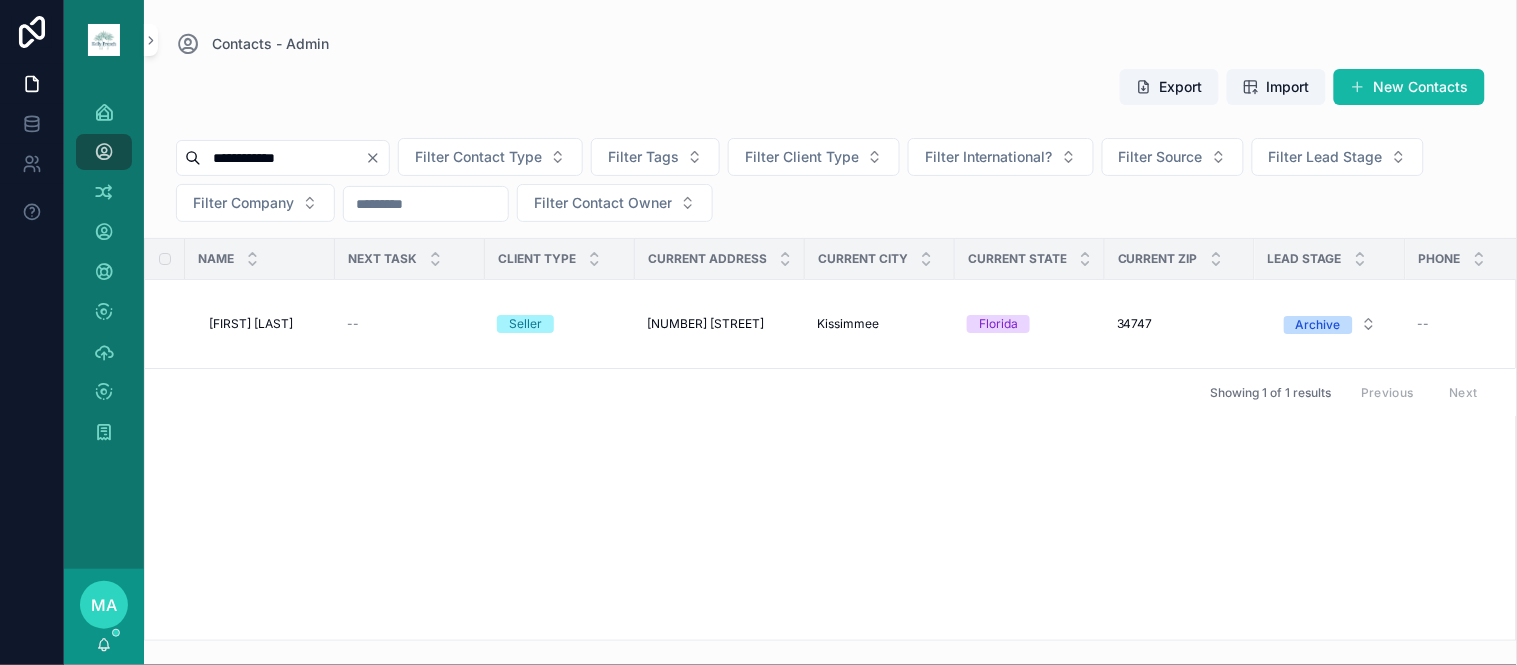 drag, startPoint x: 418, startPoint y: 161, endPoint x: 406, endPoint y: 164, distance: 12.369317 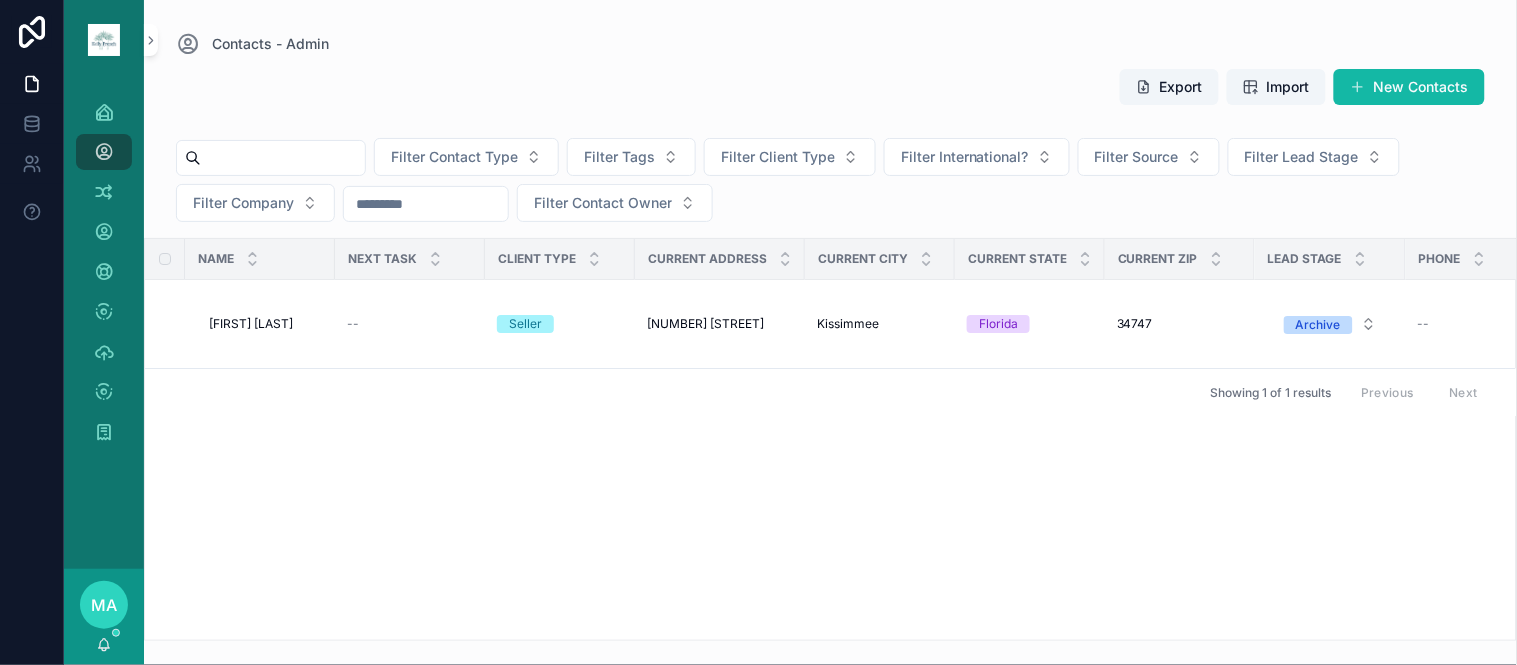 click at bounding box center [283, 158] 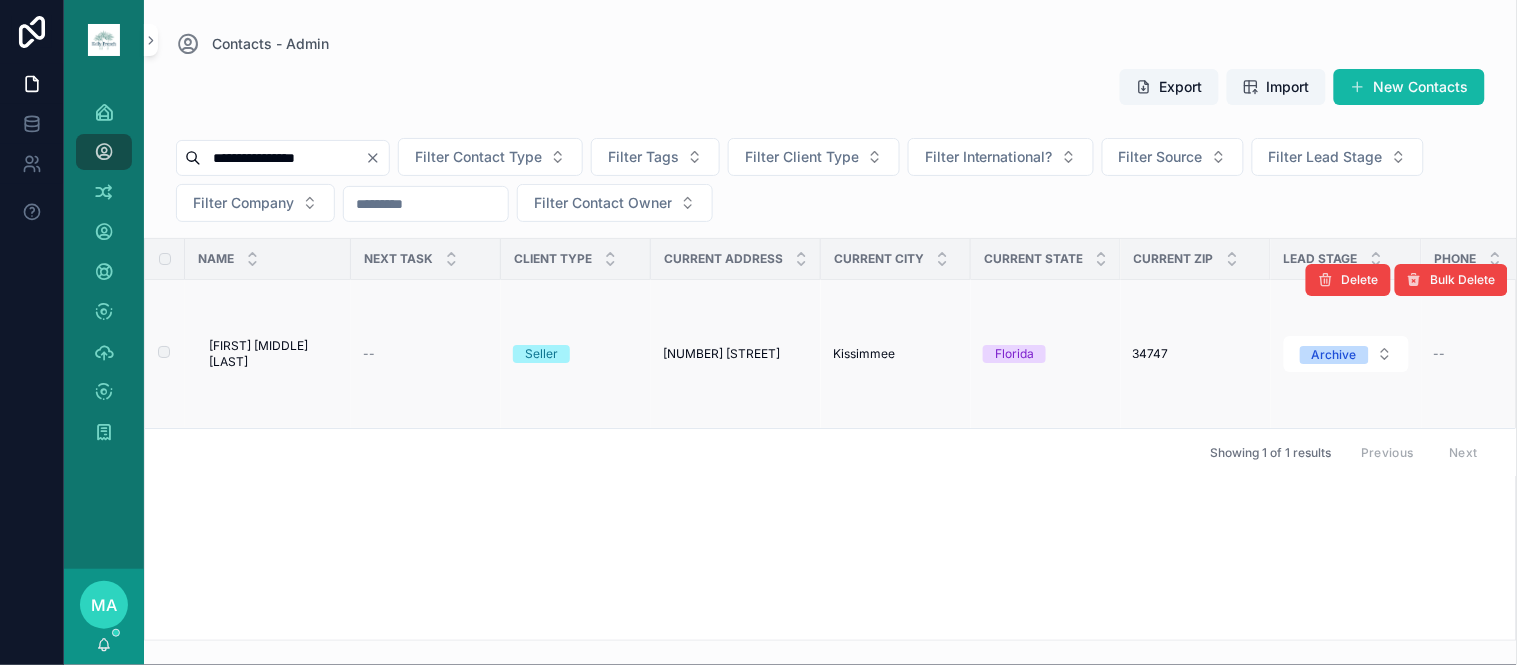 type on "**********" 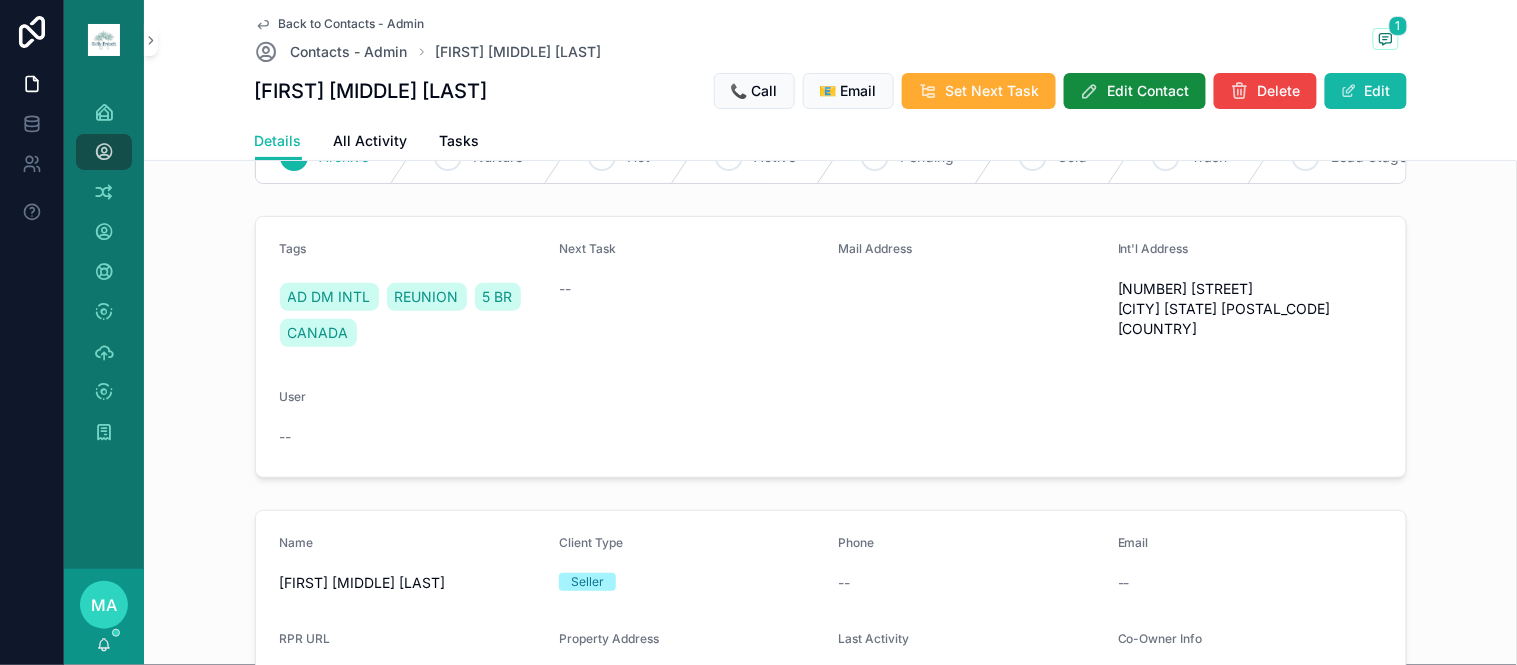 scroll, scrollTop: 0, scrollLeft: 0, axis: both 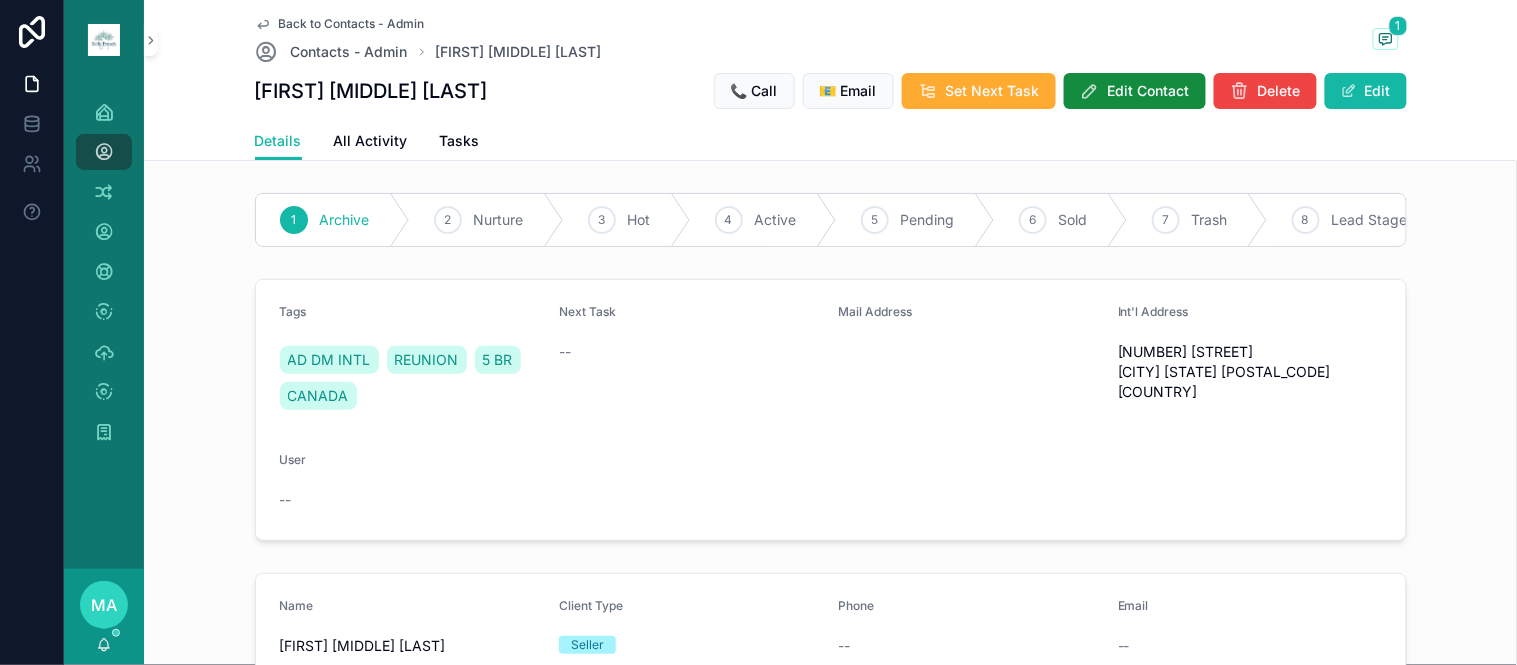 click on "Back to Contacts - Admin Contacts - Admin [FIRST] [MIDDLE] [LAST] 1 [FIRST] [MIDDLE] [LAST] 📞 Call  📧 Email Set Next Task Edit Contact Delete Edit" at bounding box center (831, 61) 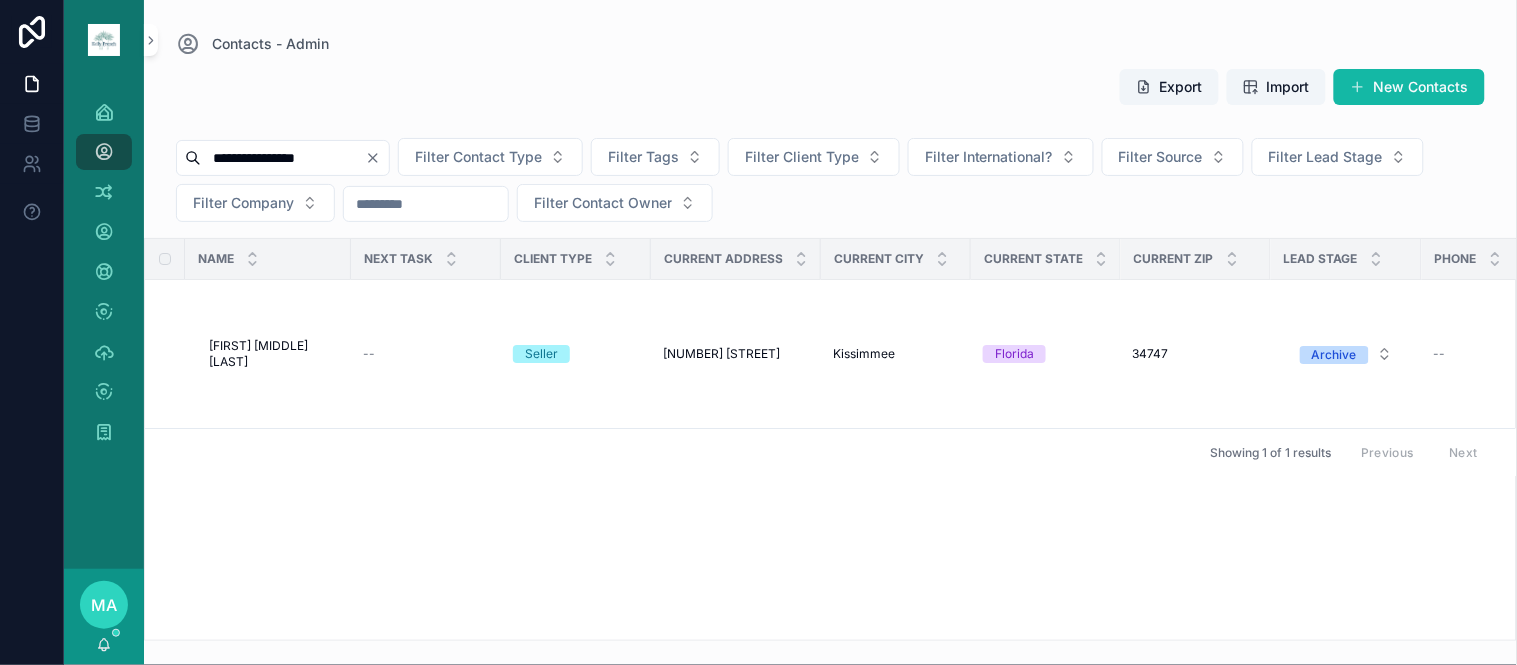 drag, startPoint x: 430, startPoint y: 156, endPoint x: 396, endPoint y: 166, distance: 35.44009 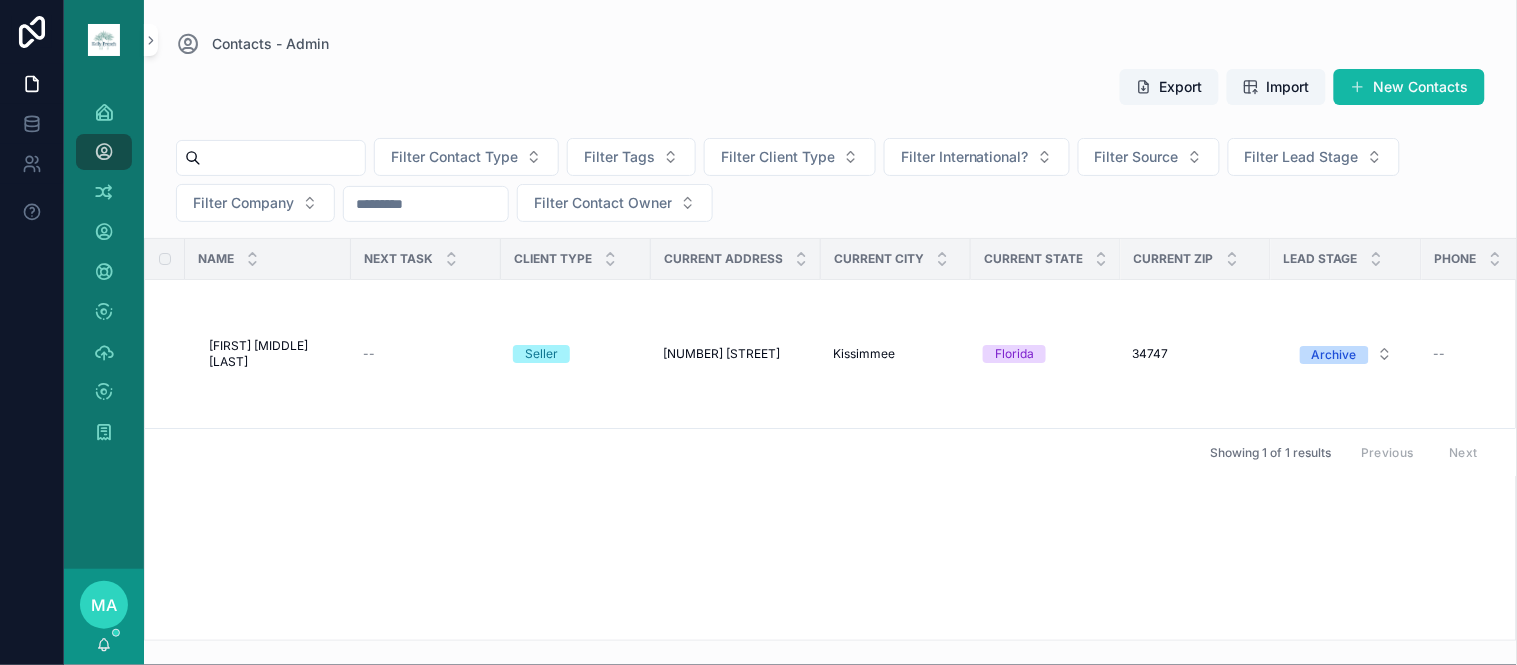 click at bounding box center [283, 158] 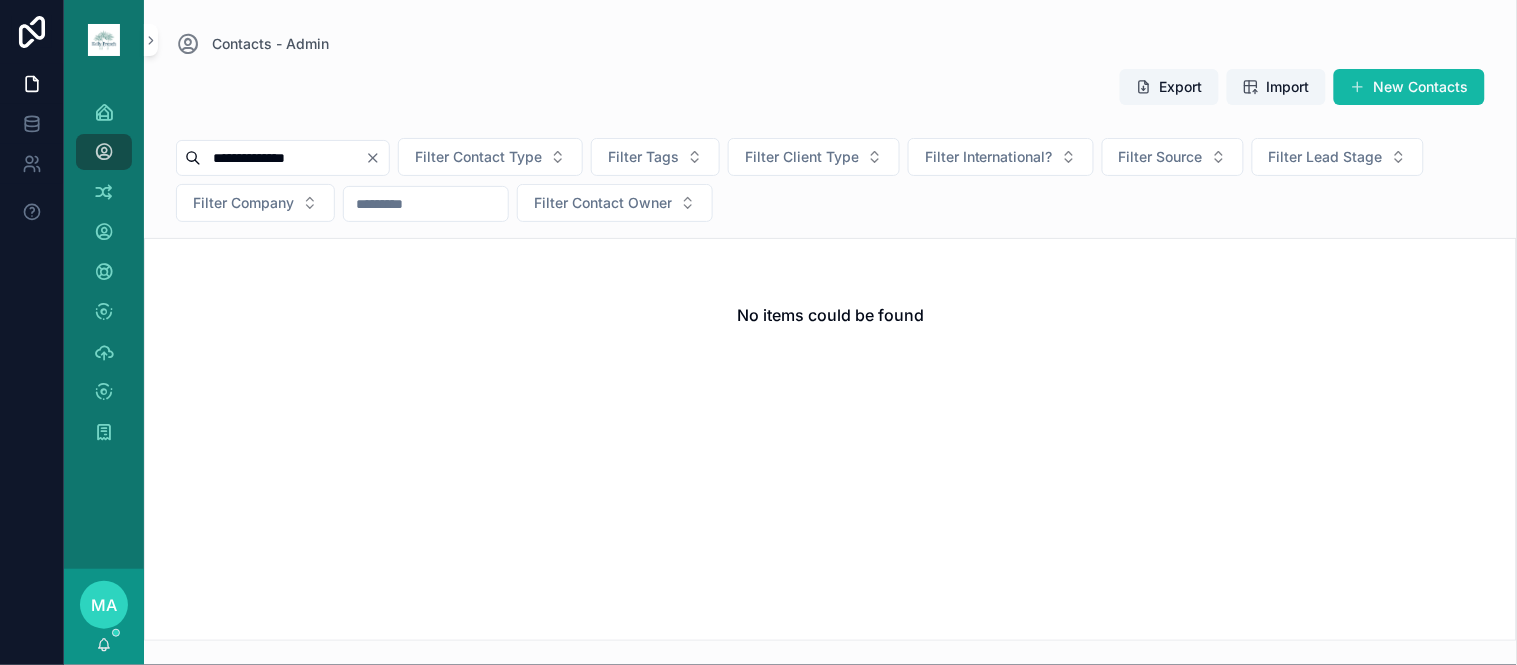 type on "**********" 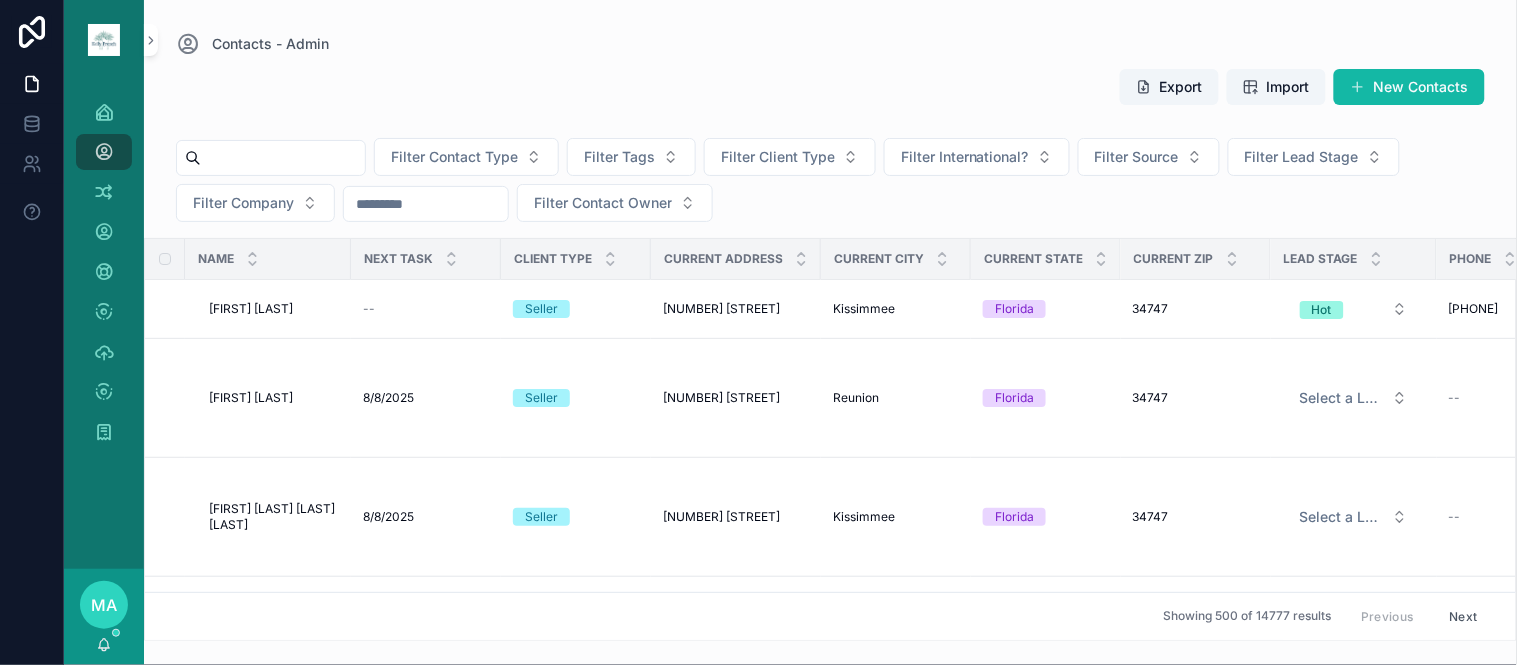 click at bounding box center [283, 158] 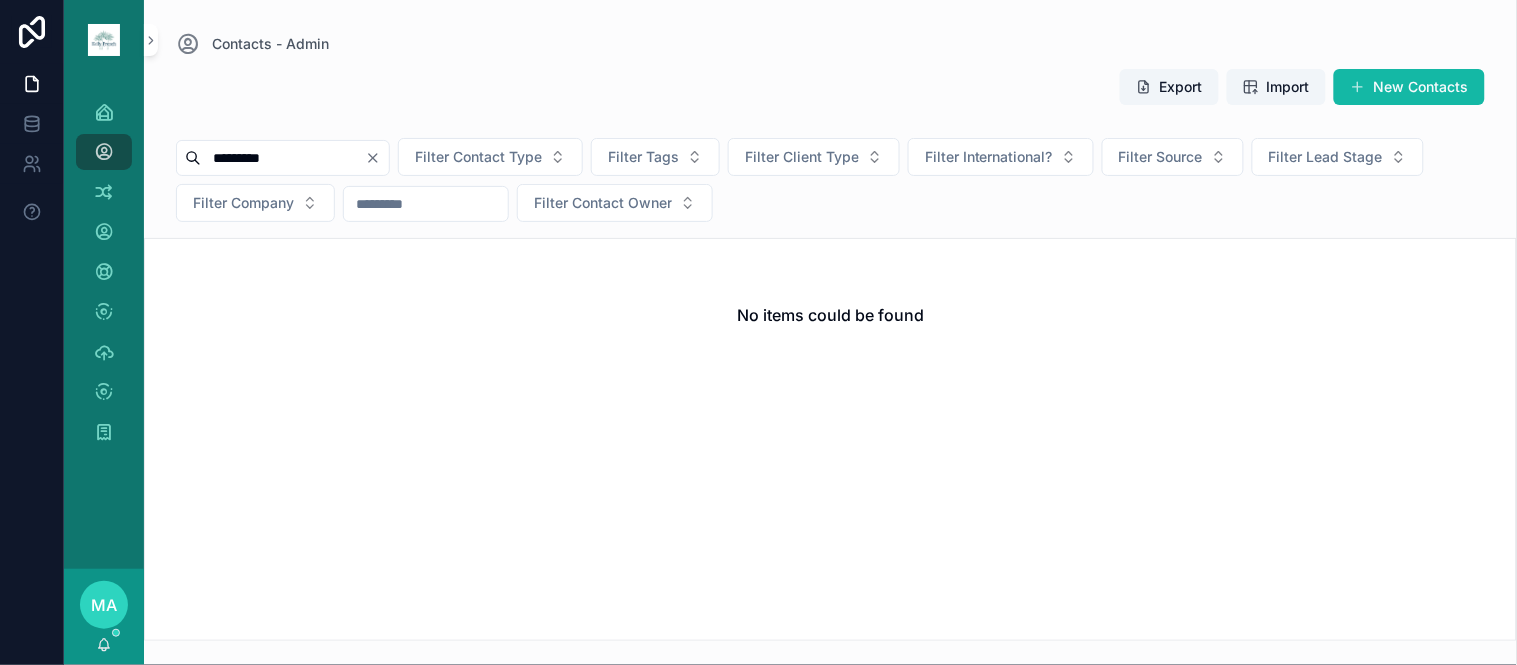 type on "*********" 